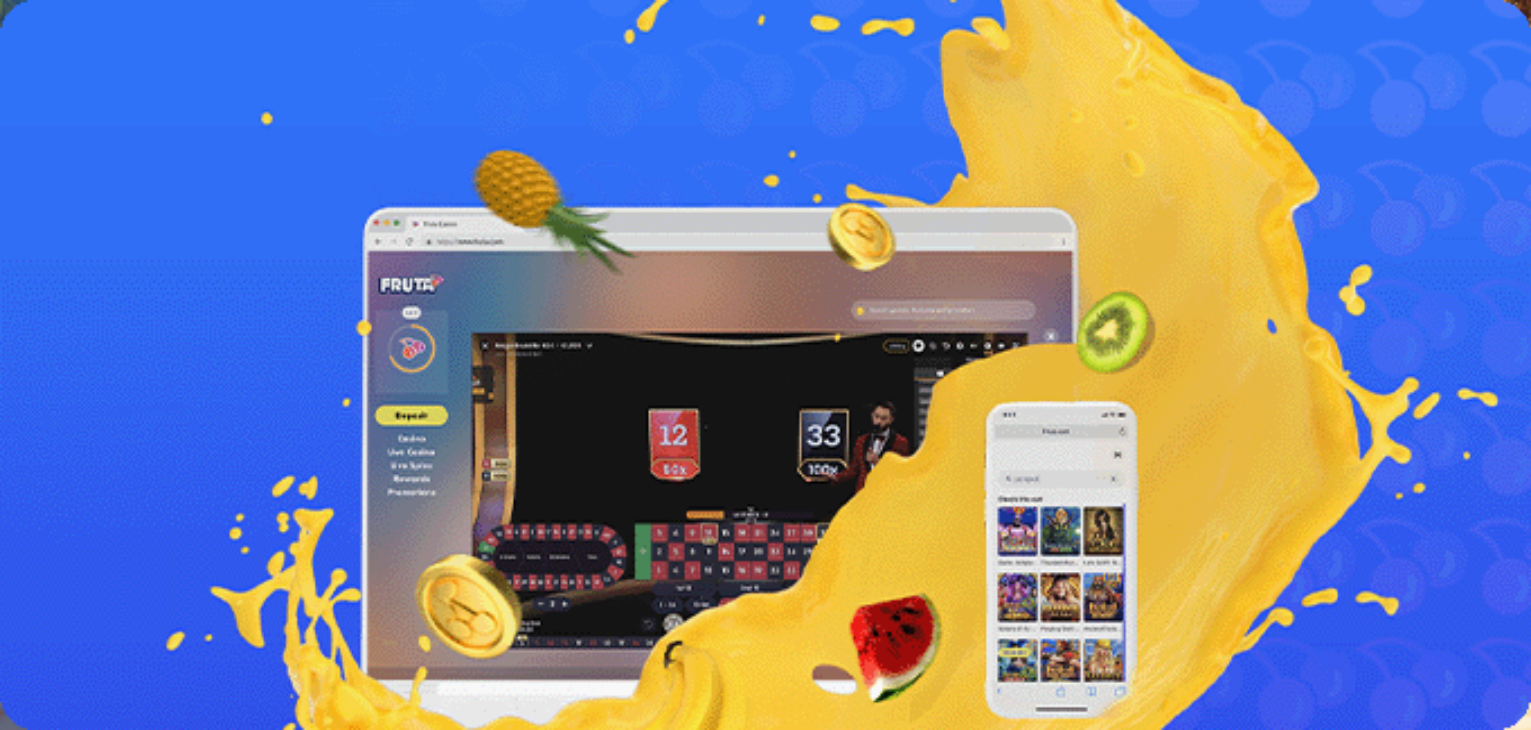 scroll, scrollTop: 0, scrollLeft: 0, axis: both 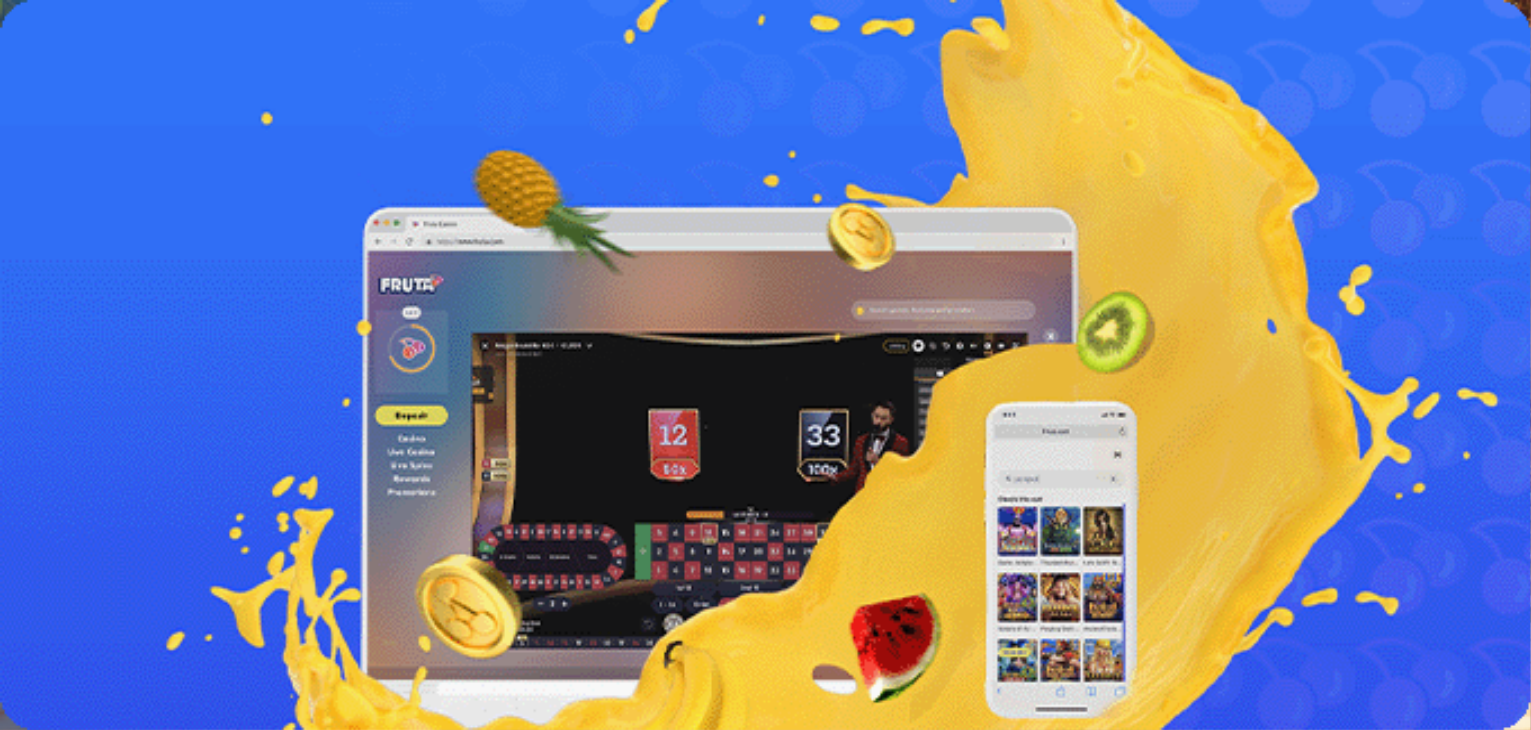 click on "Ymmärrän" at bounding box center (151, 886) 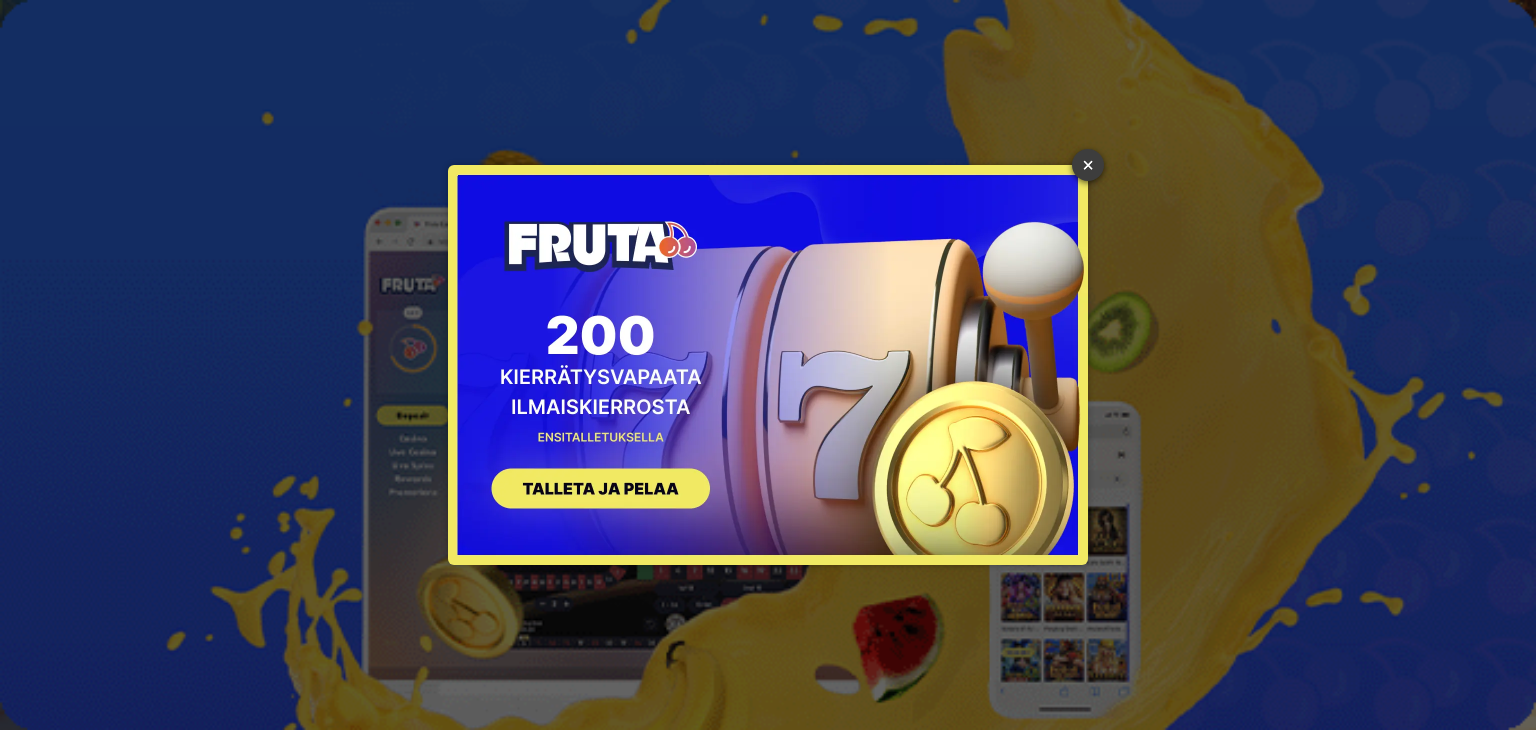 click on "×" at bounding box center (1088, 165) 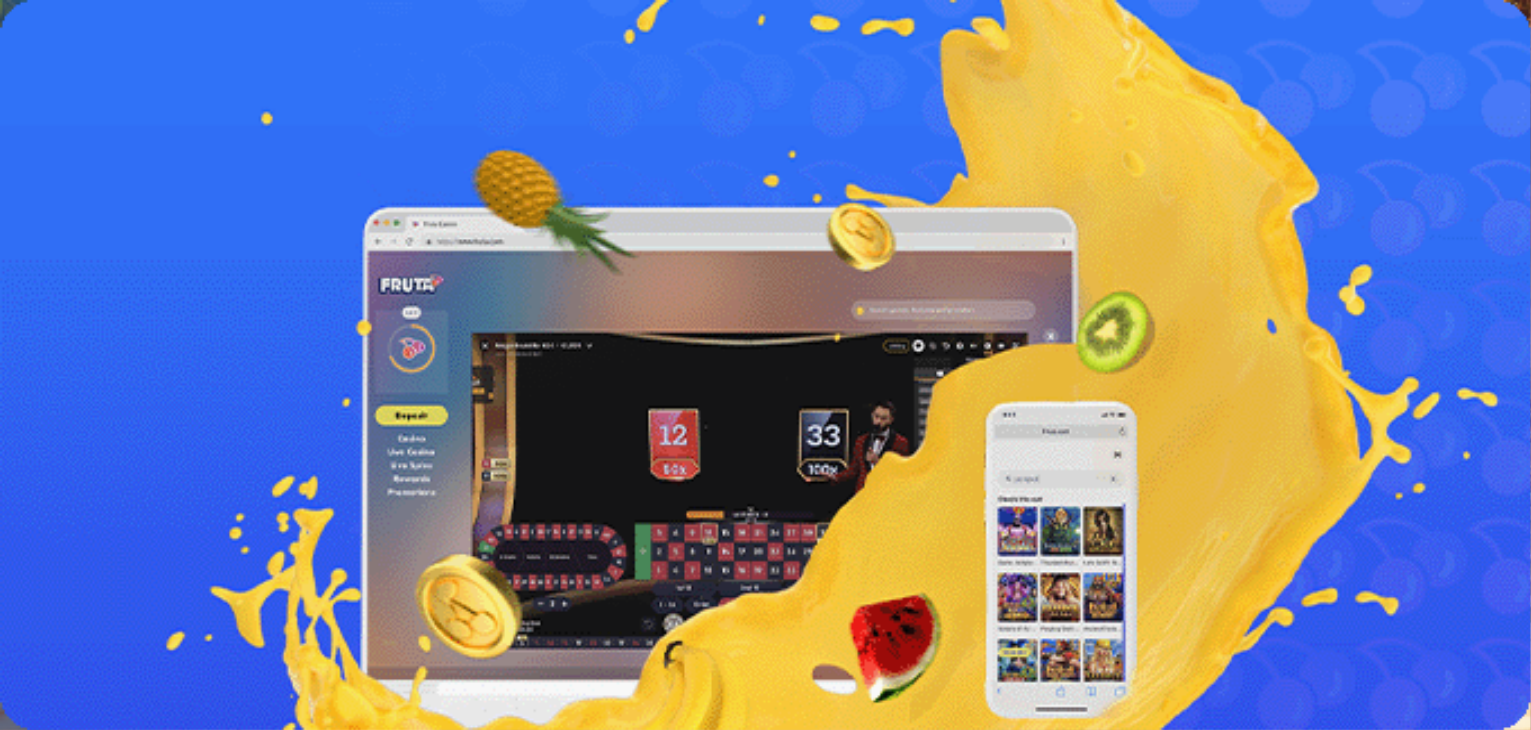 click on "Talletus" at bounding box center [38, 72] 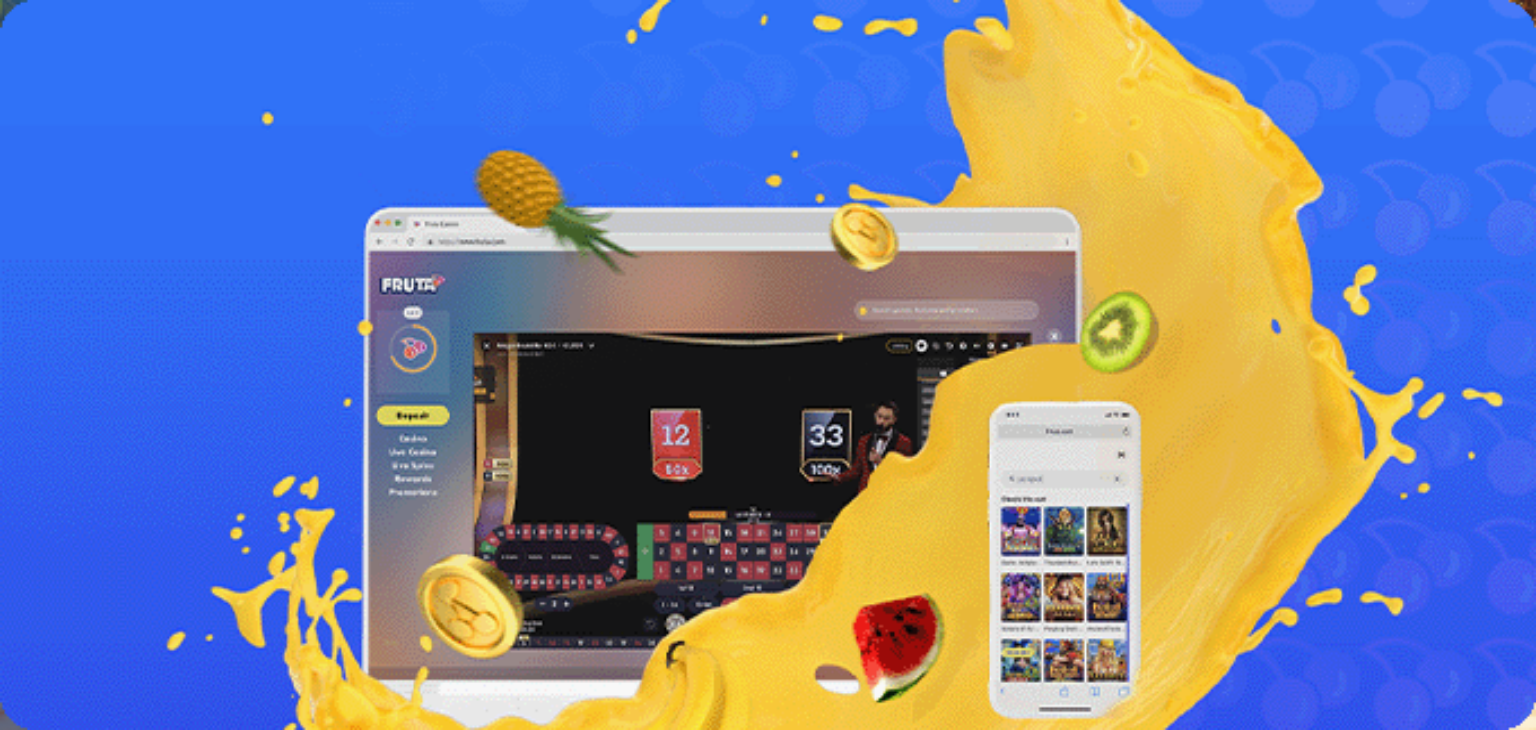 click on "***" at bounding box center (79, 468) 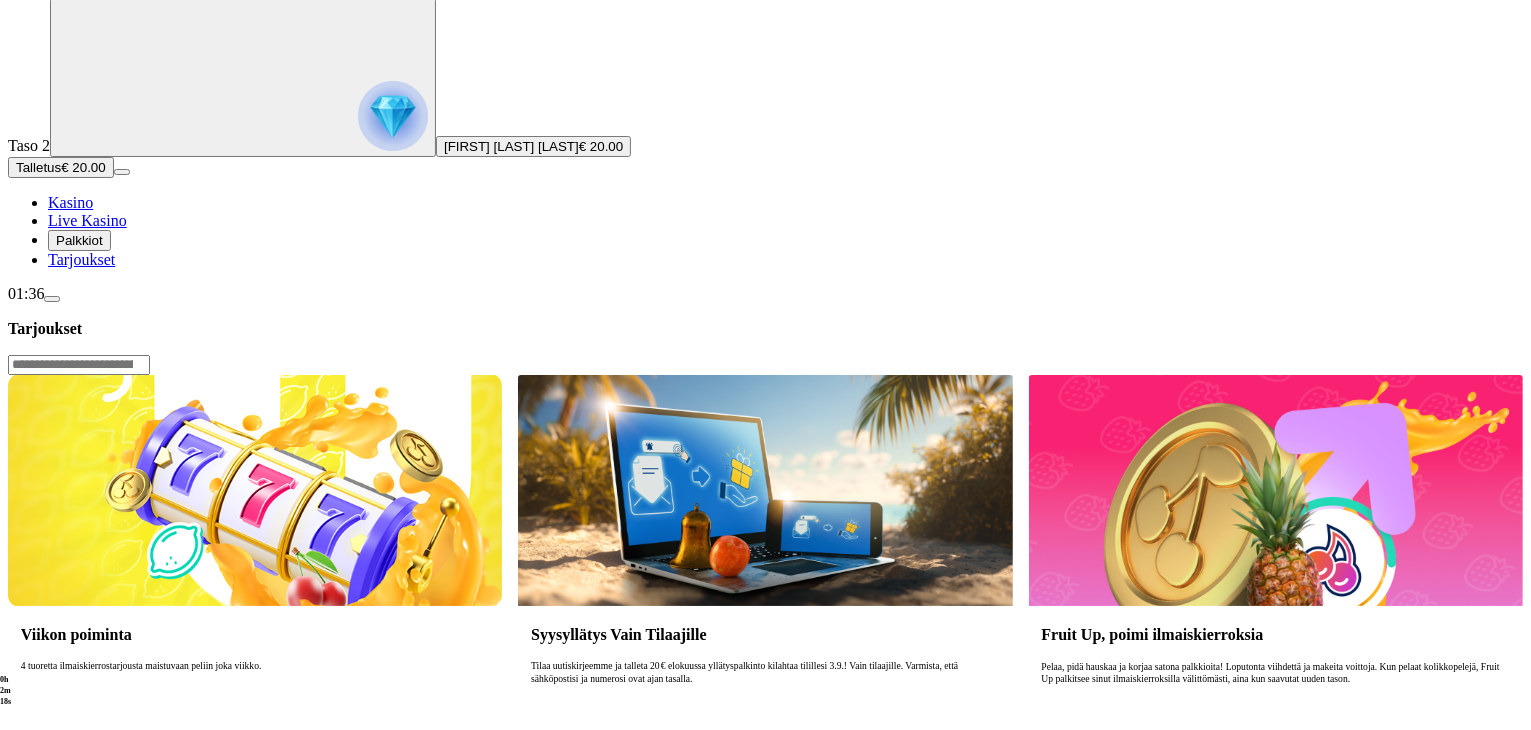 scroll, scrollTop: 0, scrollLeft: 0, axis: both 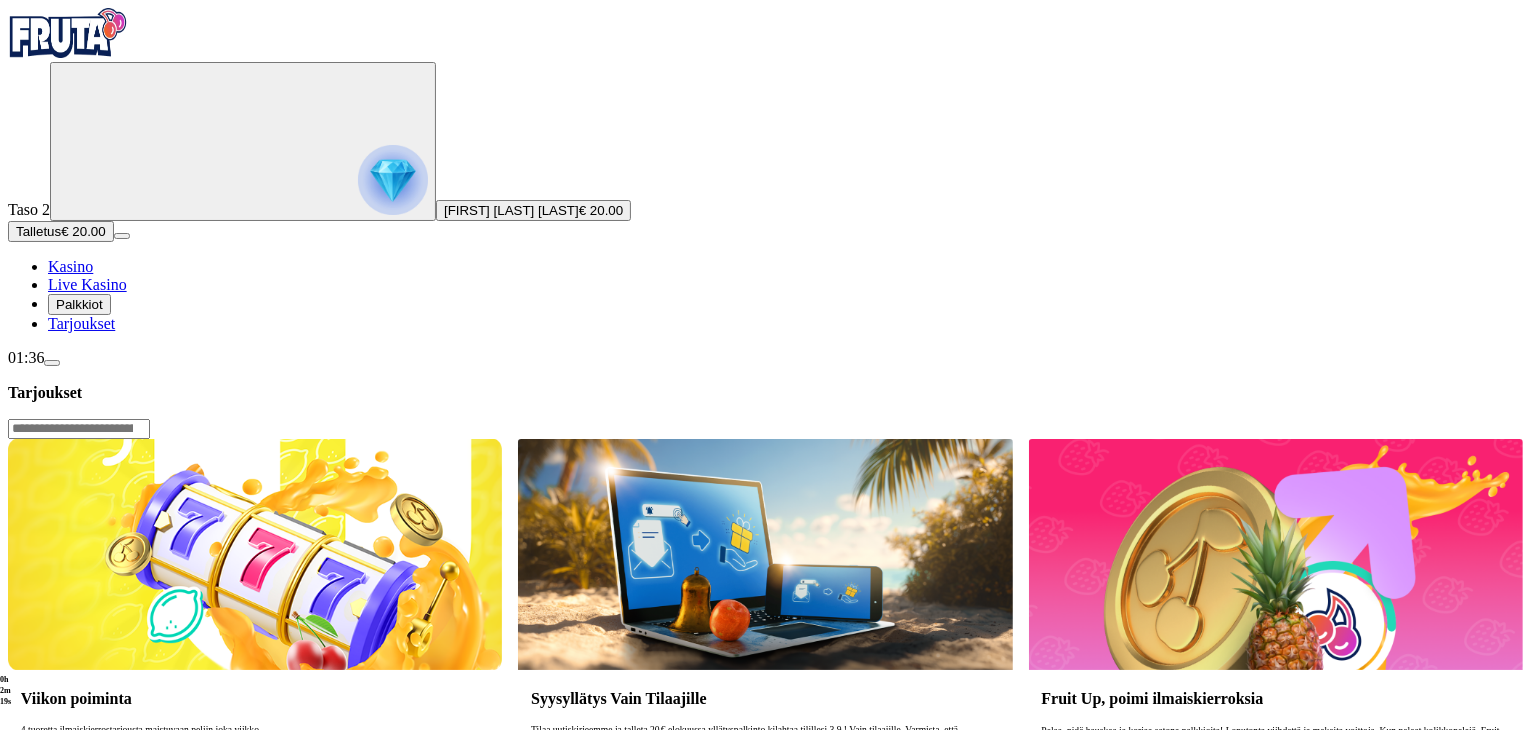 click on "Kasino" at bounding box center [70, 266] 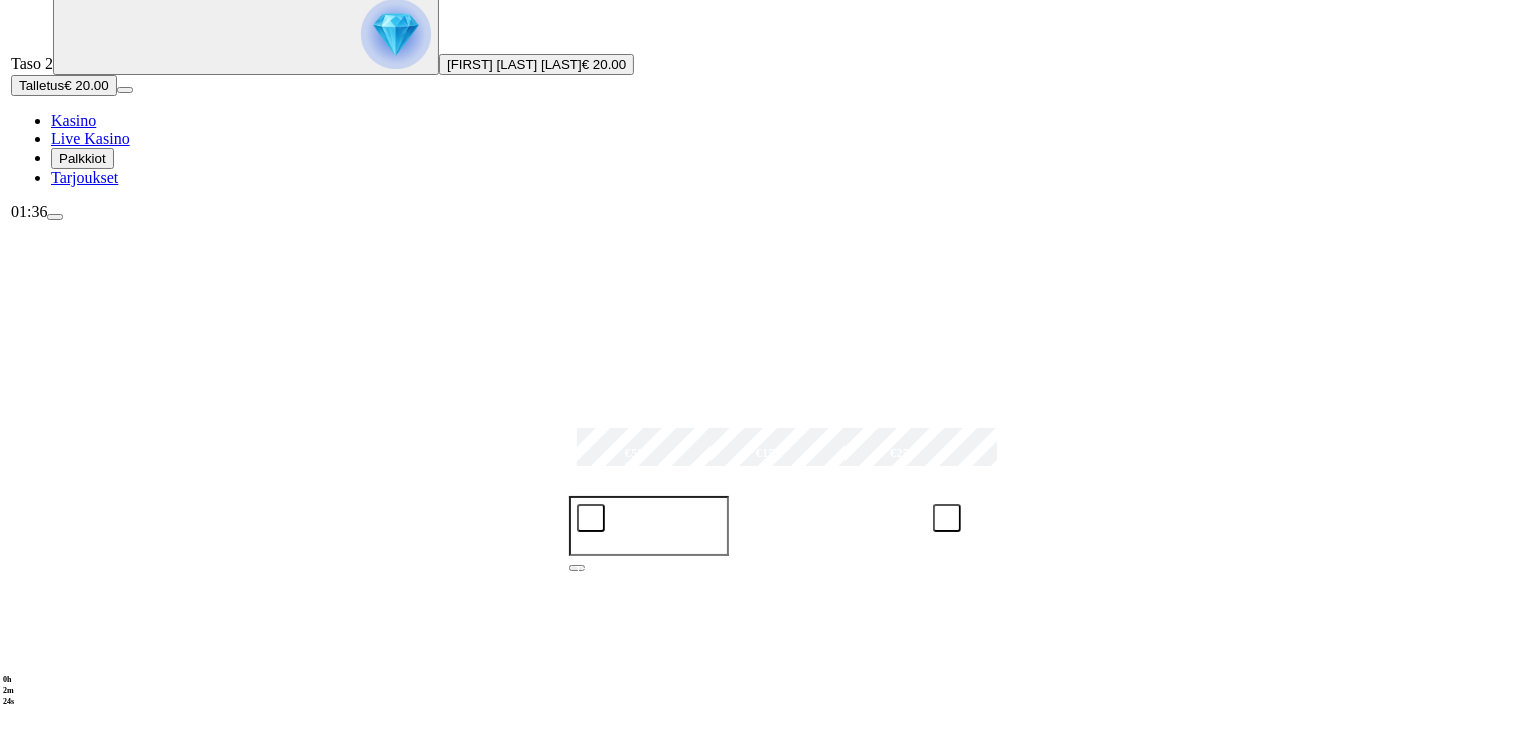 scroll, scrollTop: 148, scrollLeft: 0, axis: vertical 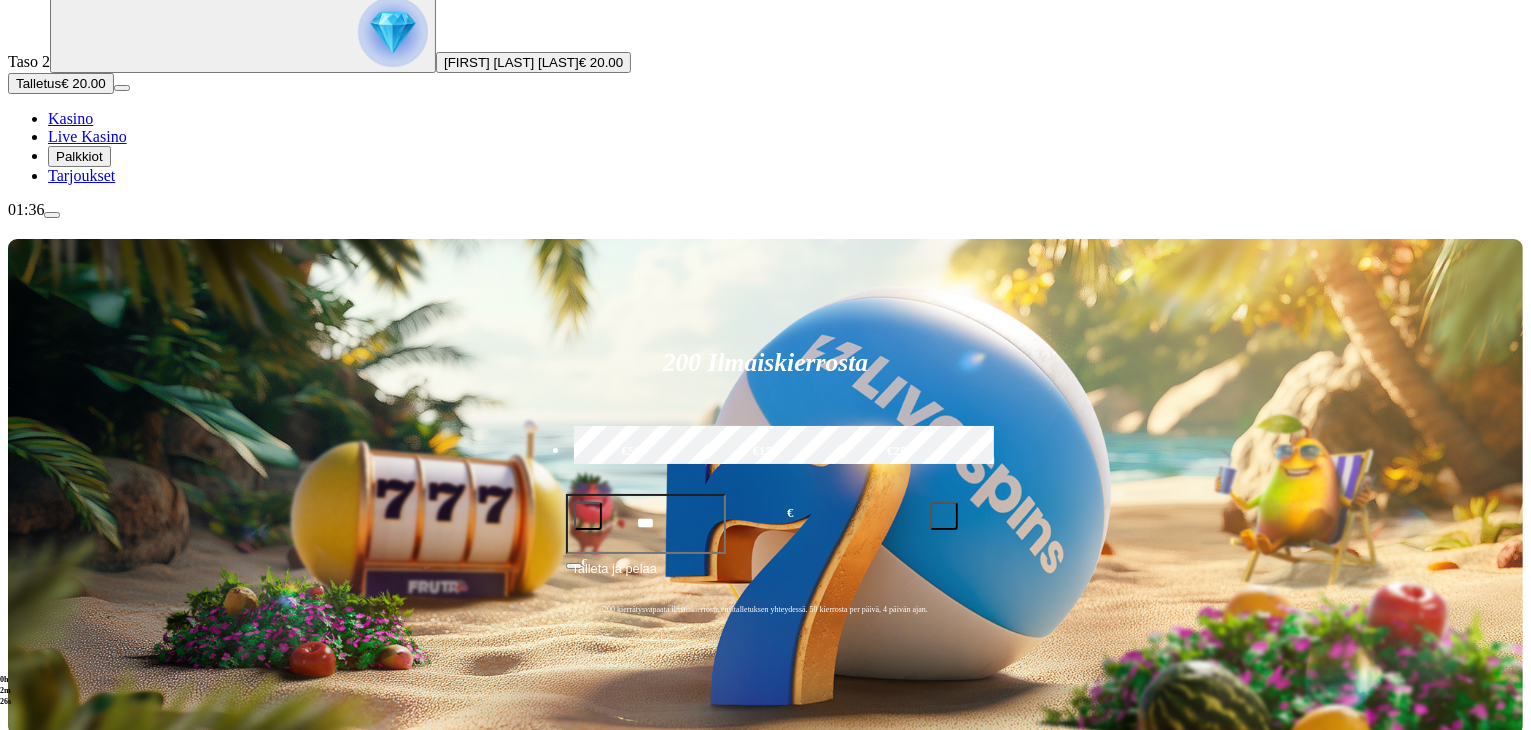 click at bounding box center [52, 215] 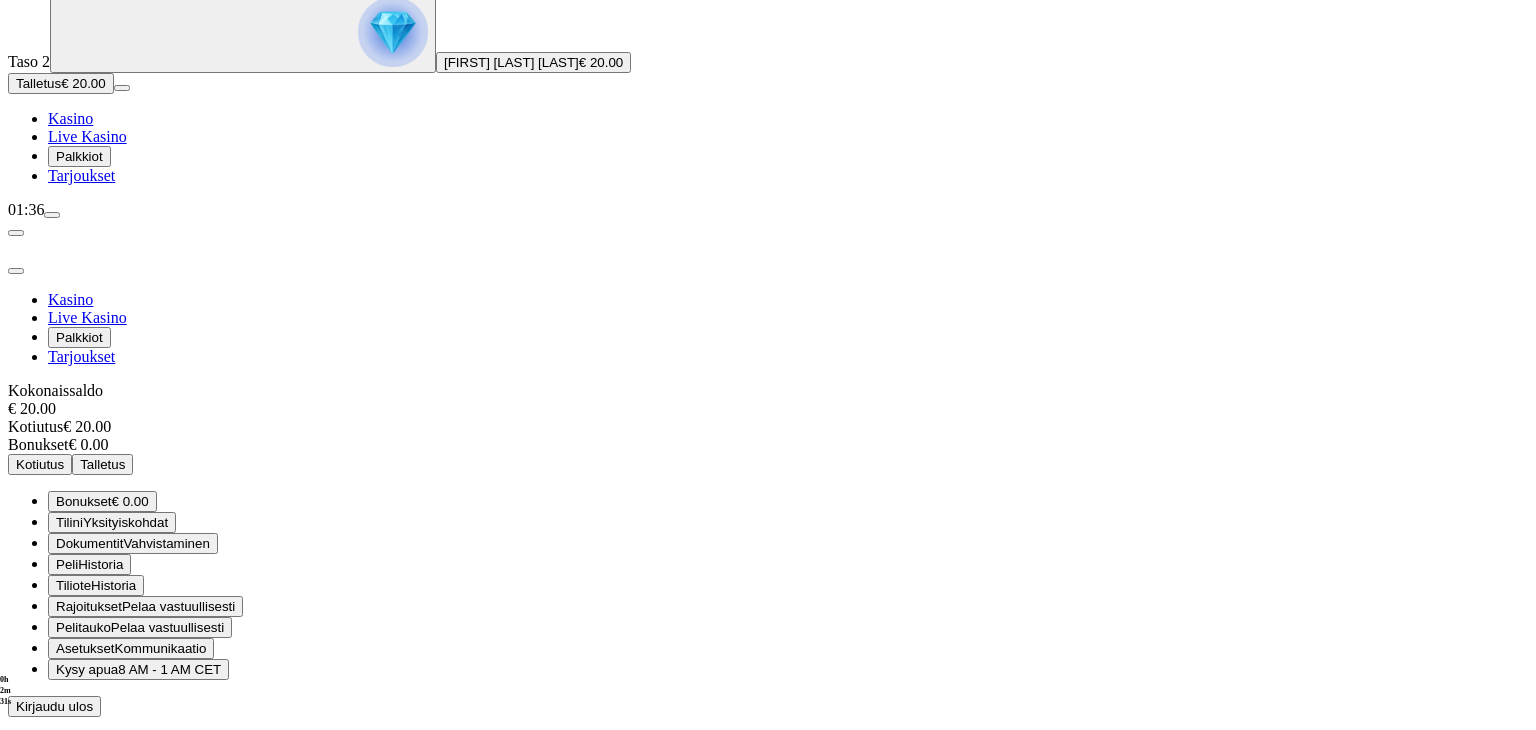 click on "Historia" at bounding box center [113, 585] 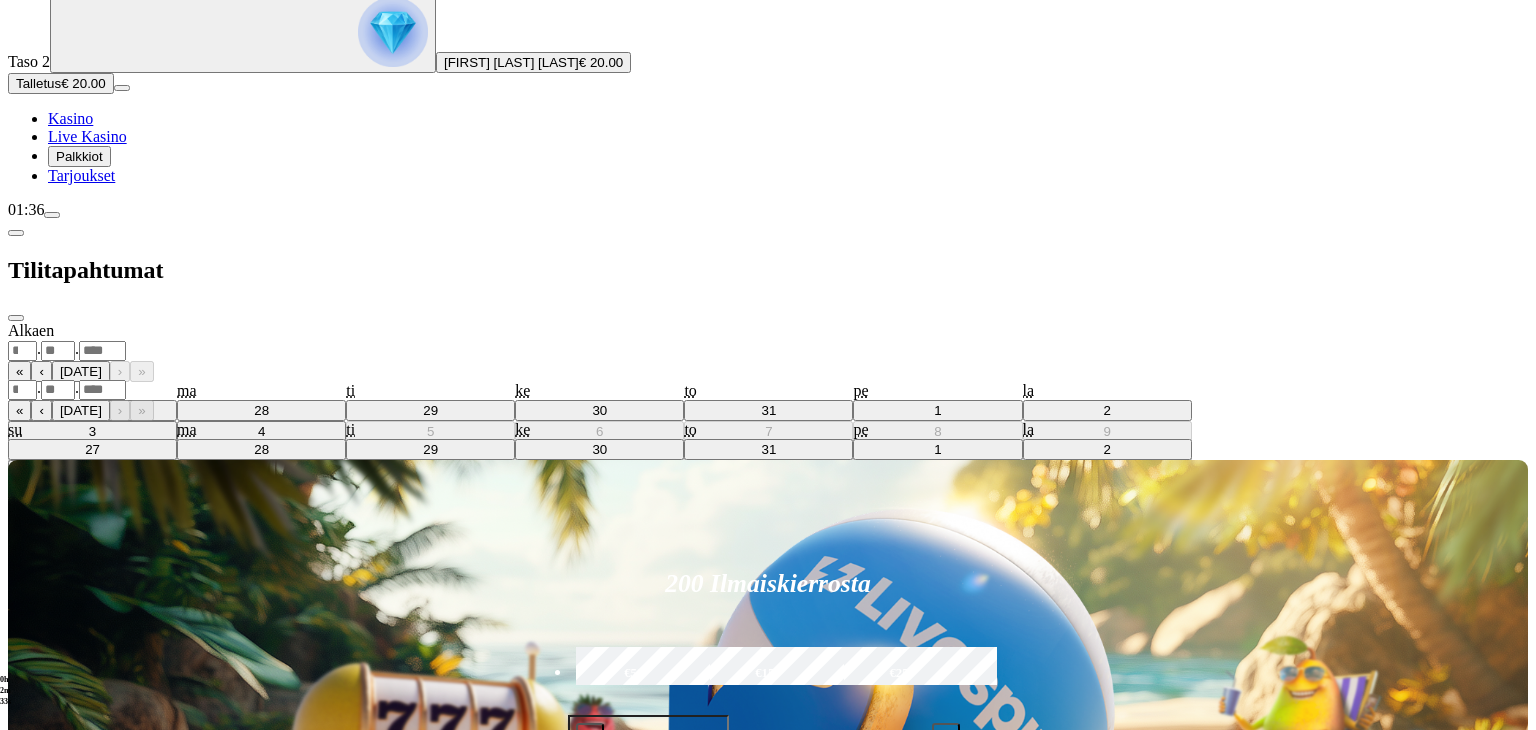 click on "Alkaen . . « ‹ [DATE] › » su ma ti ke to pe la 27 28 29 30 31 1 2 3 4 5 6 7 8 9 10 11 12 13 14 15 16 17 18 19 20 21 22 23 24 25 26 27 28 29 30 31 1 2 3 4 5 6" at bounding box center (768, 341) 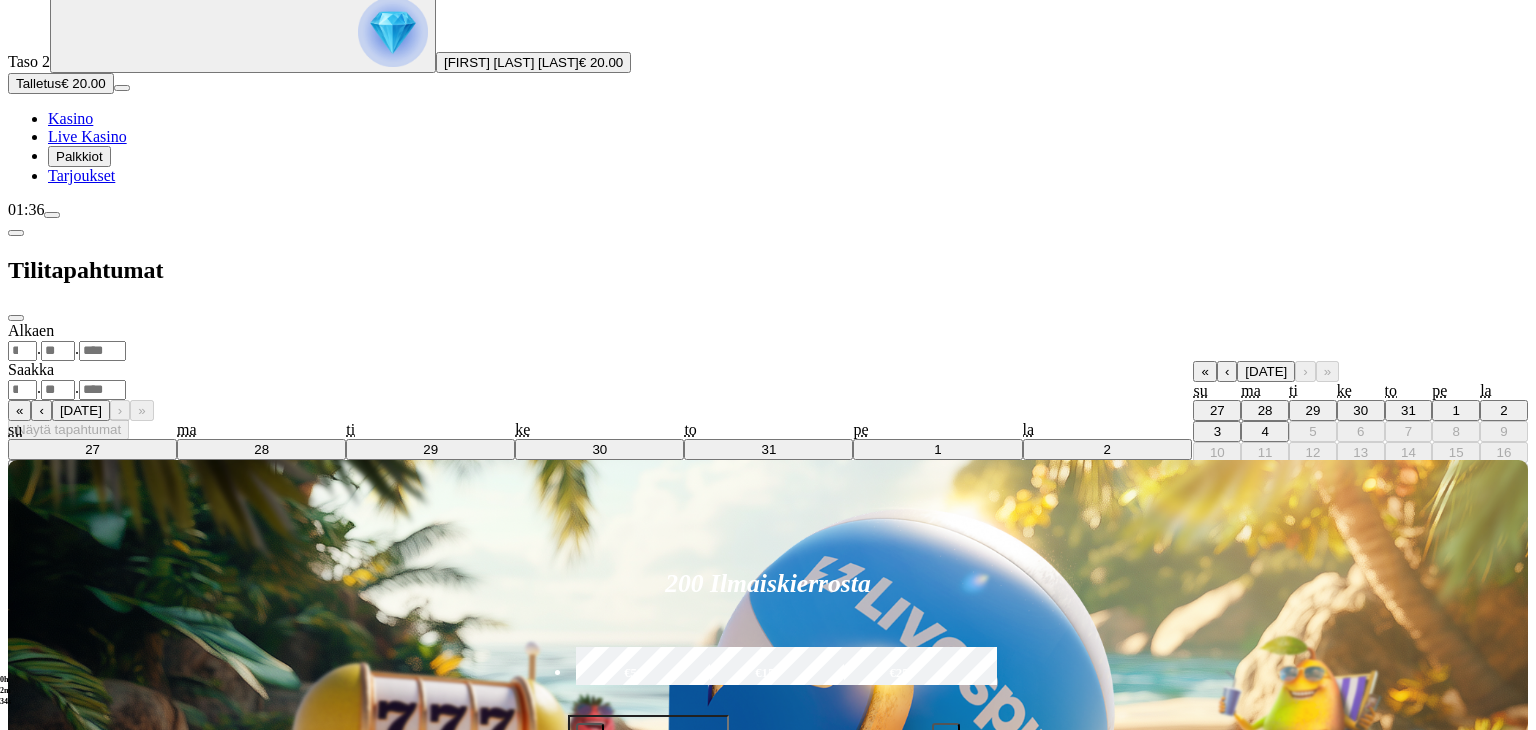 click on "3" at bounding box center [1217, 431] 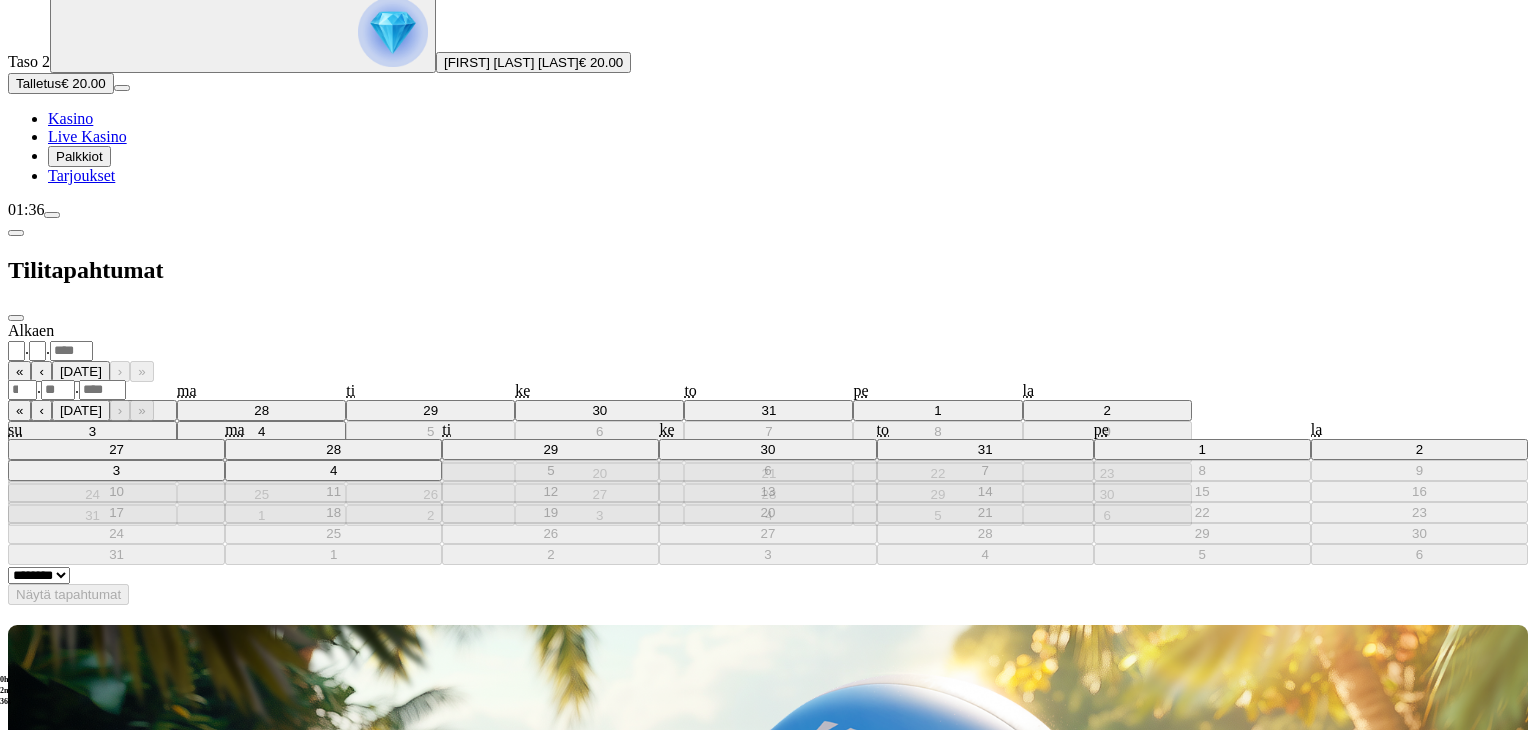 click on "Saakka . . « ‹ [DATE] › » su ma ti ke to pe la 27 28 29 30 31 1 2 3 4 5 6 7 8 9 10 11 12 13 14 15 16 17 18 19 20 21 22 23 24 25 26 27 28 29 30 31 1 2 3 4 5 6" at bounding box center (768, 463) 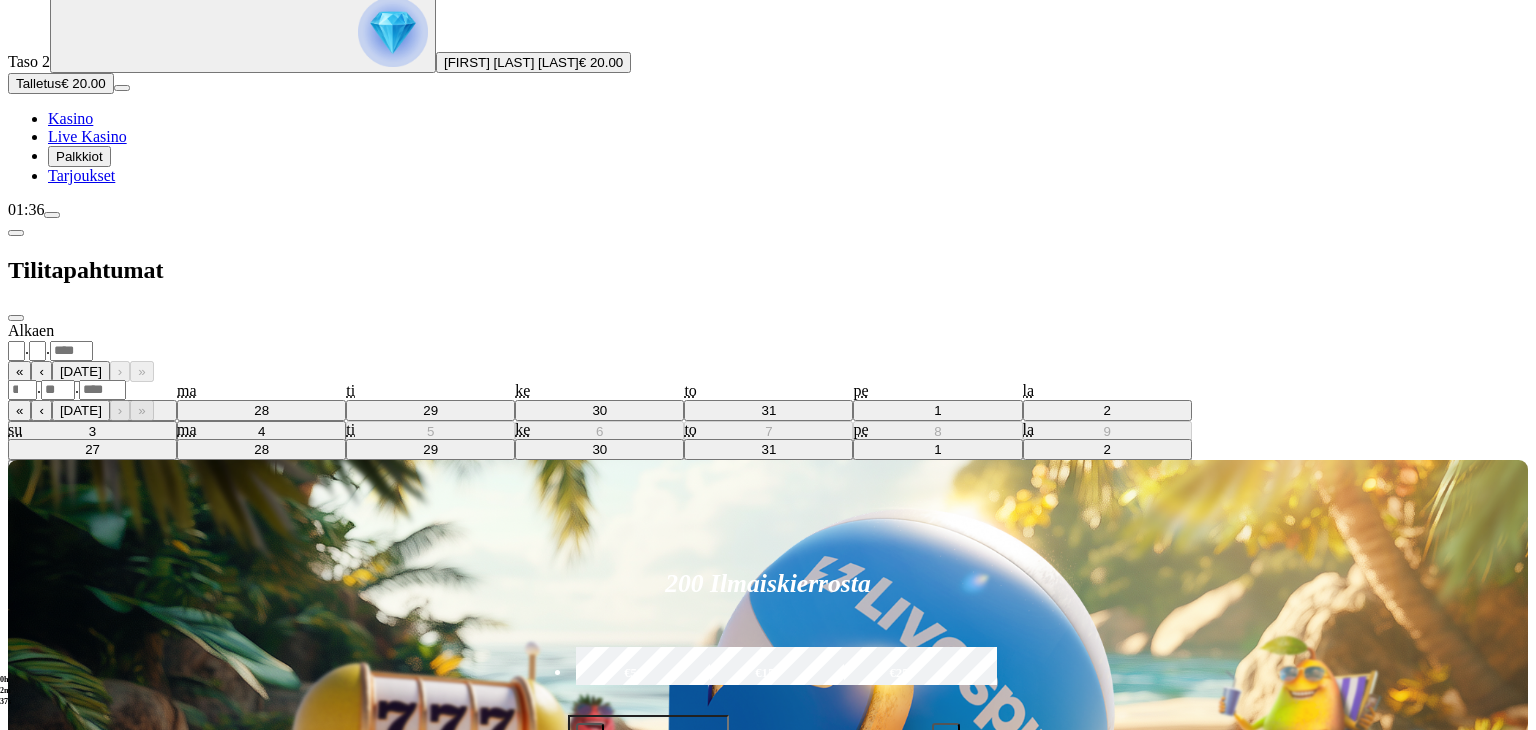 click on "**********" at bounding box center (768, 350) 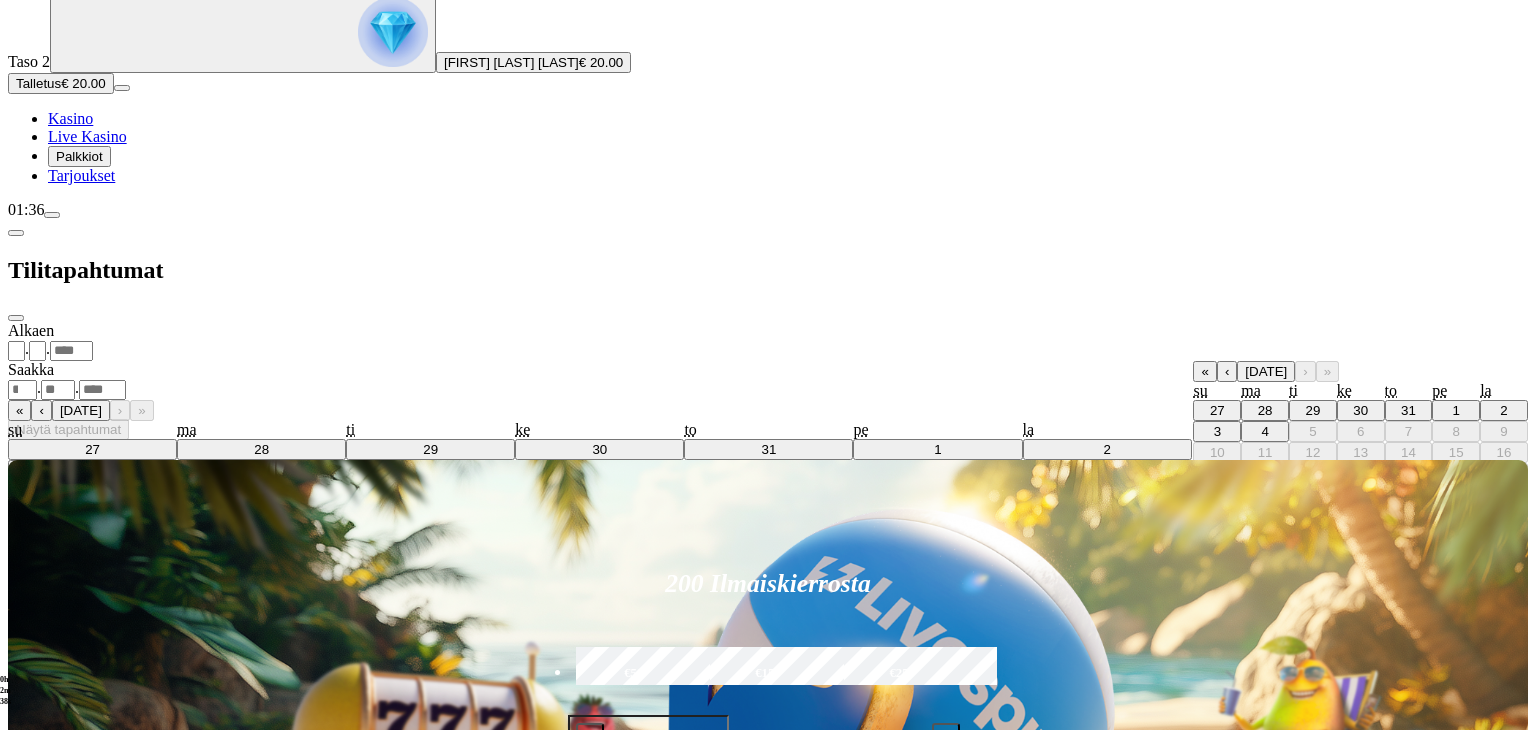 click on "1" at bounding box center (1456, 410) 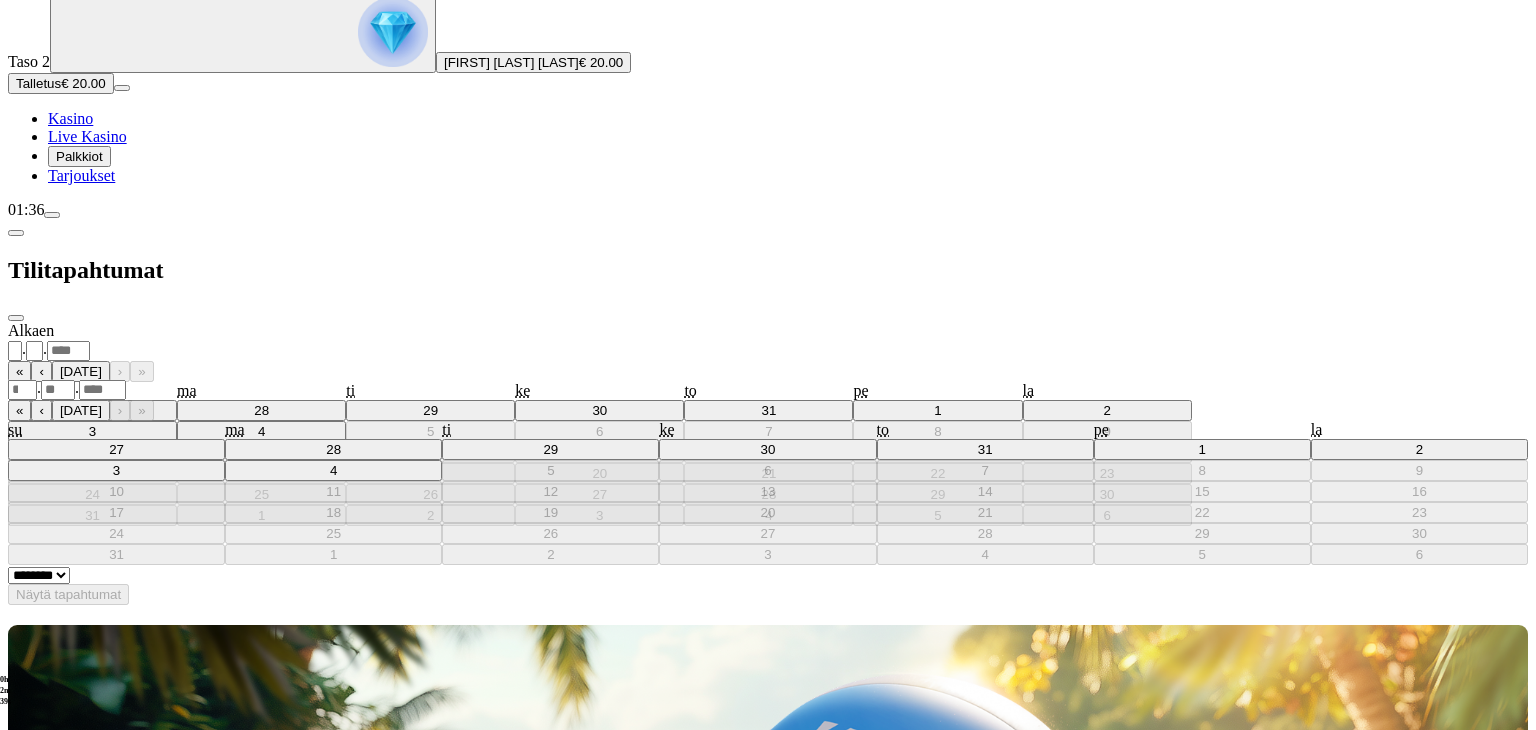 click on ". ." at bounding box center (768, 389) 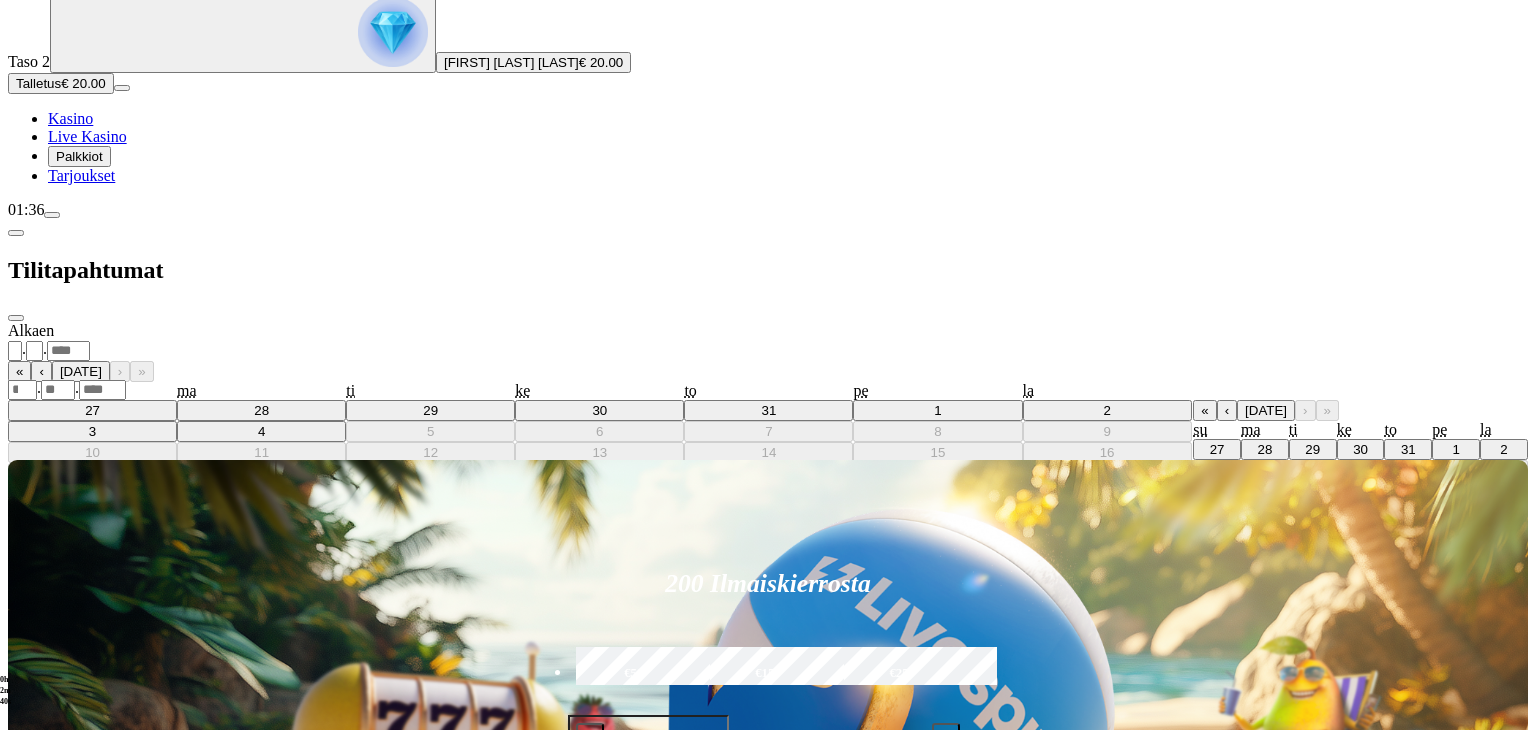 click on "4" at bounding box center (1264, 470) 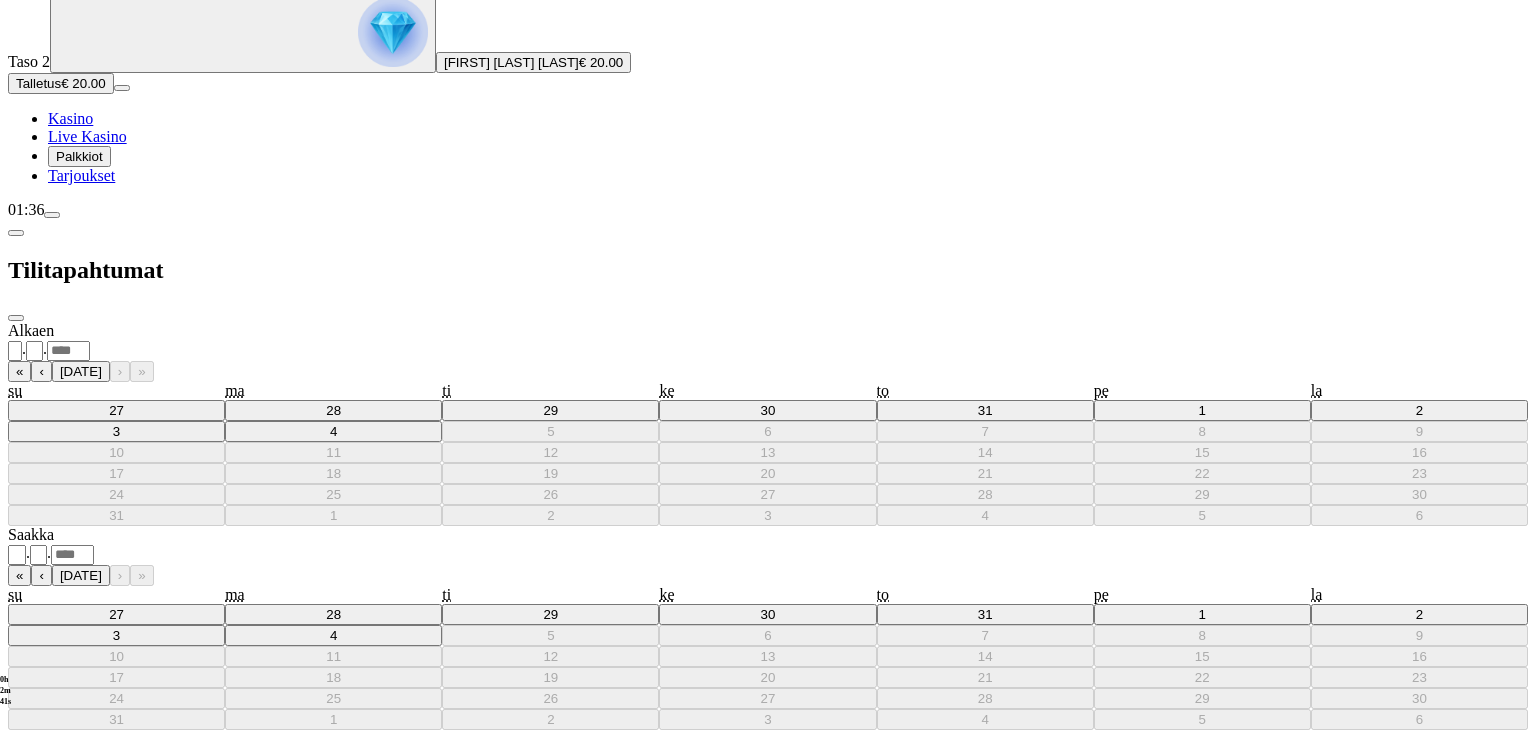 click on "Näytä tapahtumat" at bounding box center [68, 759] 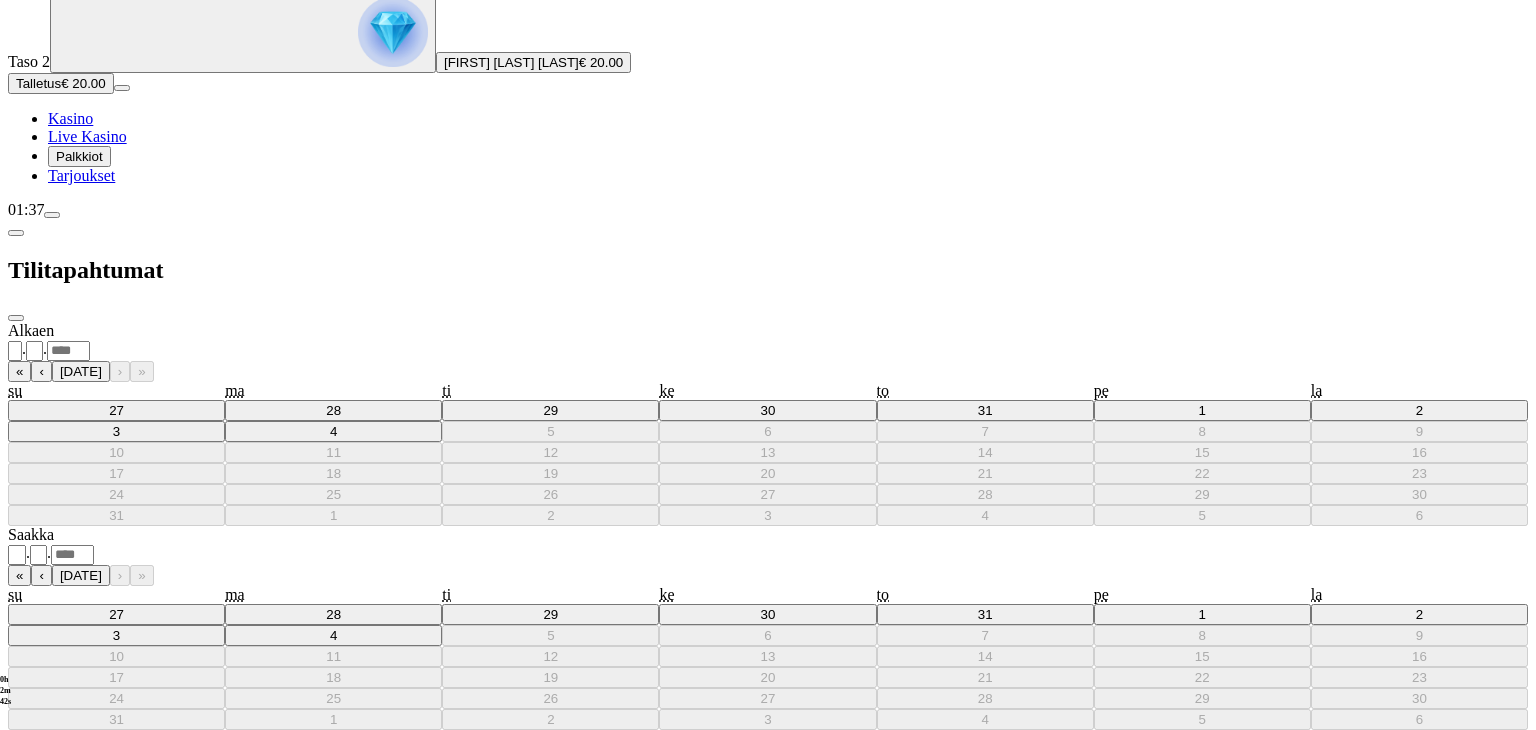 scroll, scrollTop: 51, scrollLeft: 0, axis: vertical 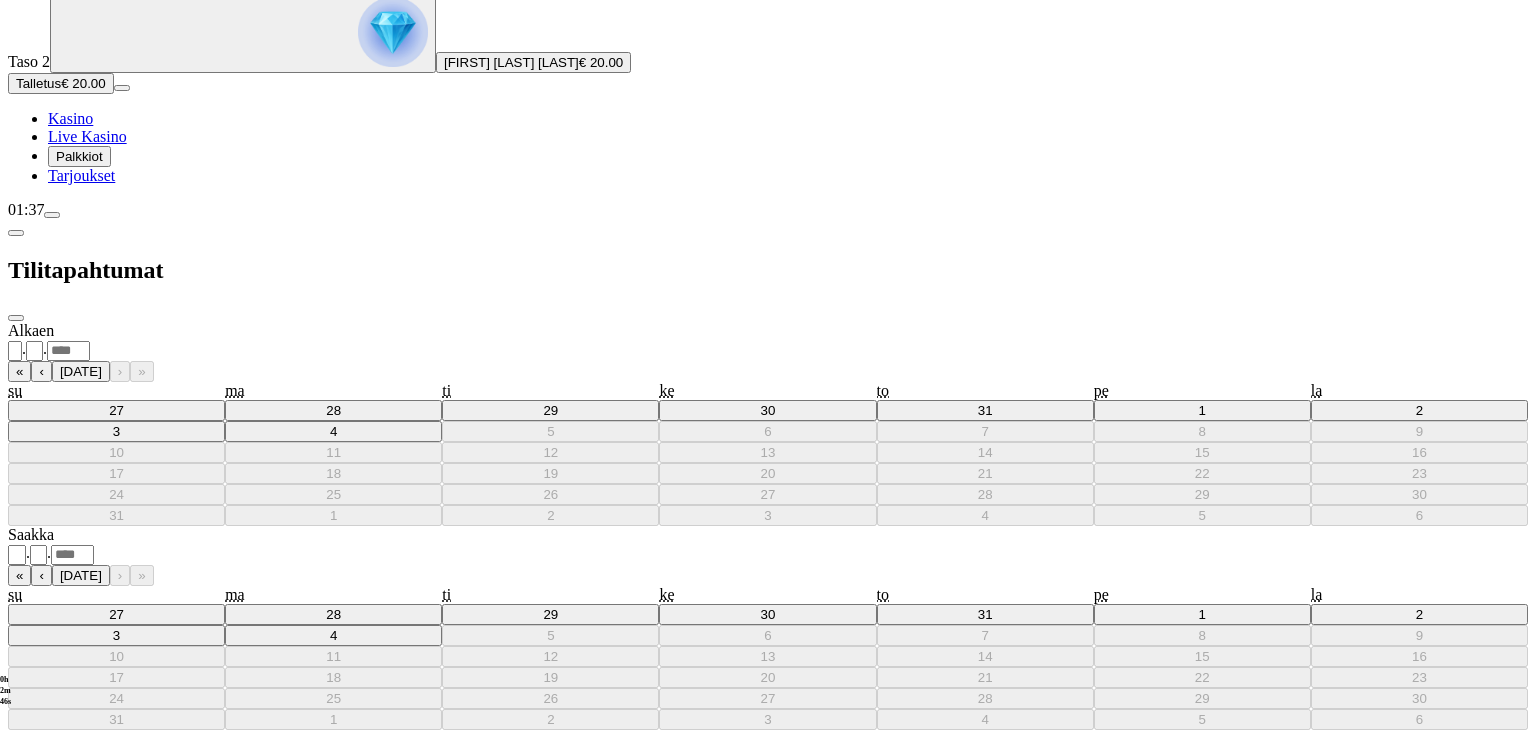 click on "Tilitapahtumat" at bounding box center (768, 270) 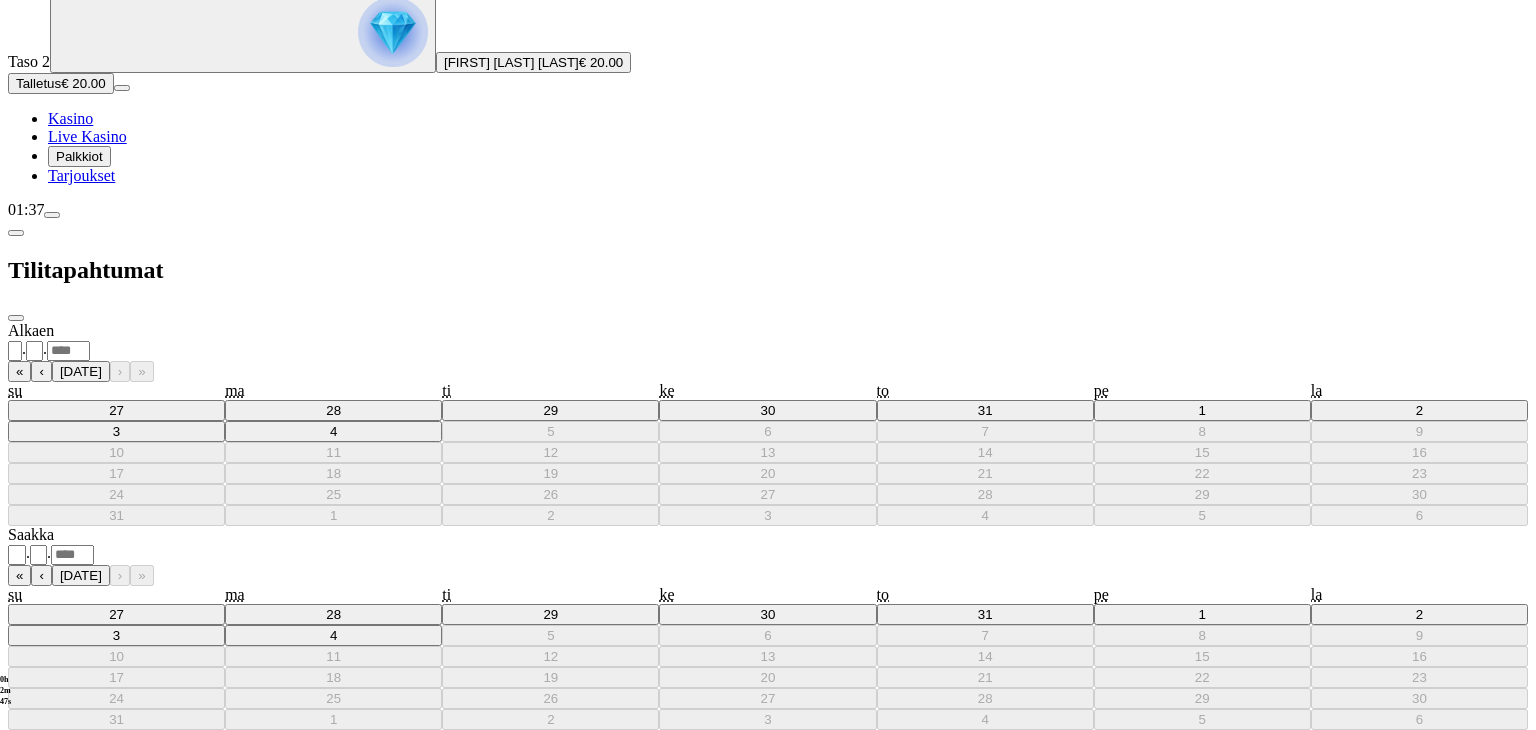 click at bounding box center [16, 318] 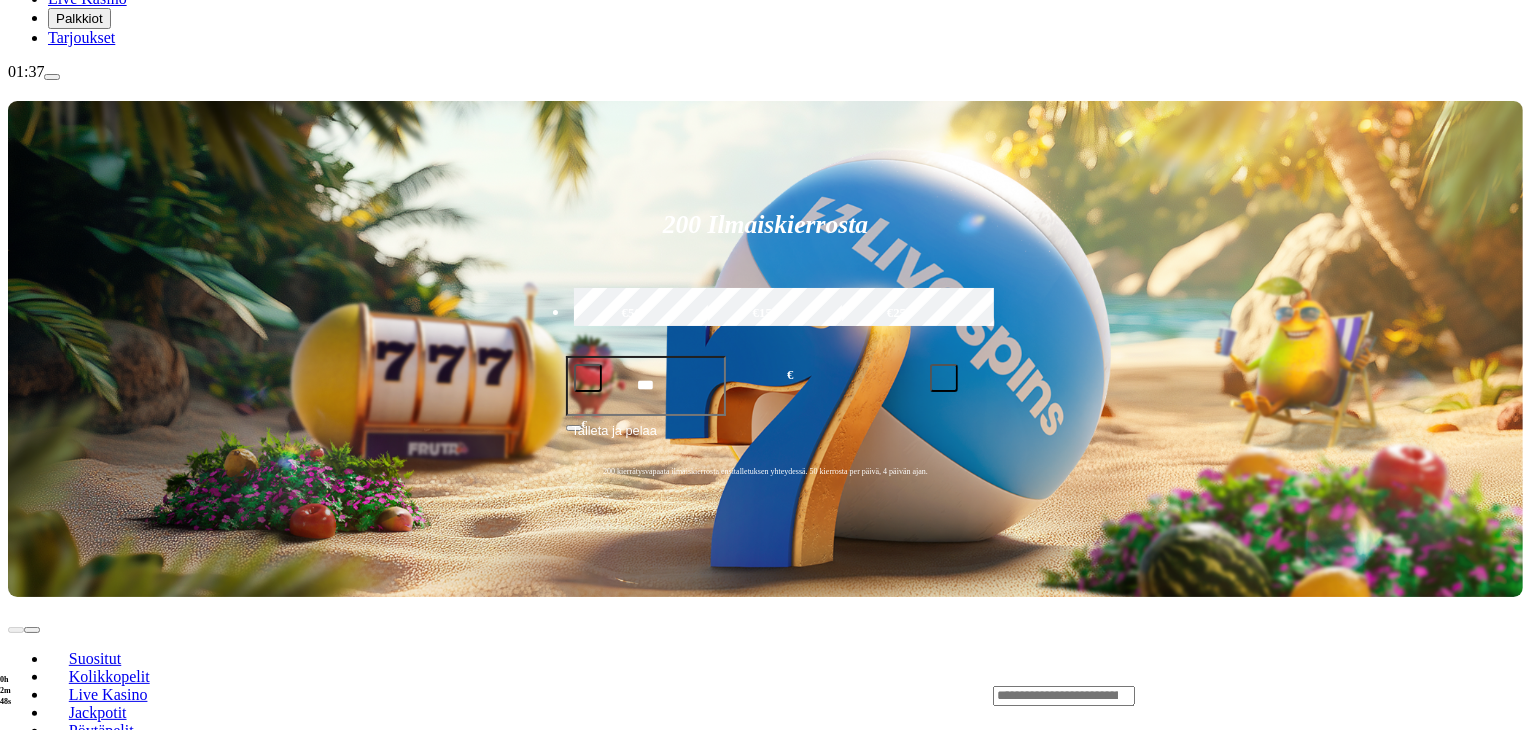 scroll, scrollTop: 287, scrollLeft: 0, axis: vertical 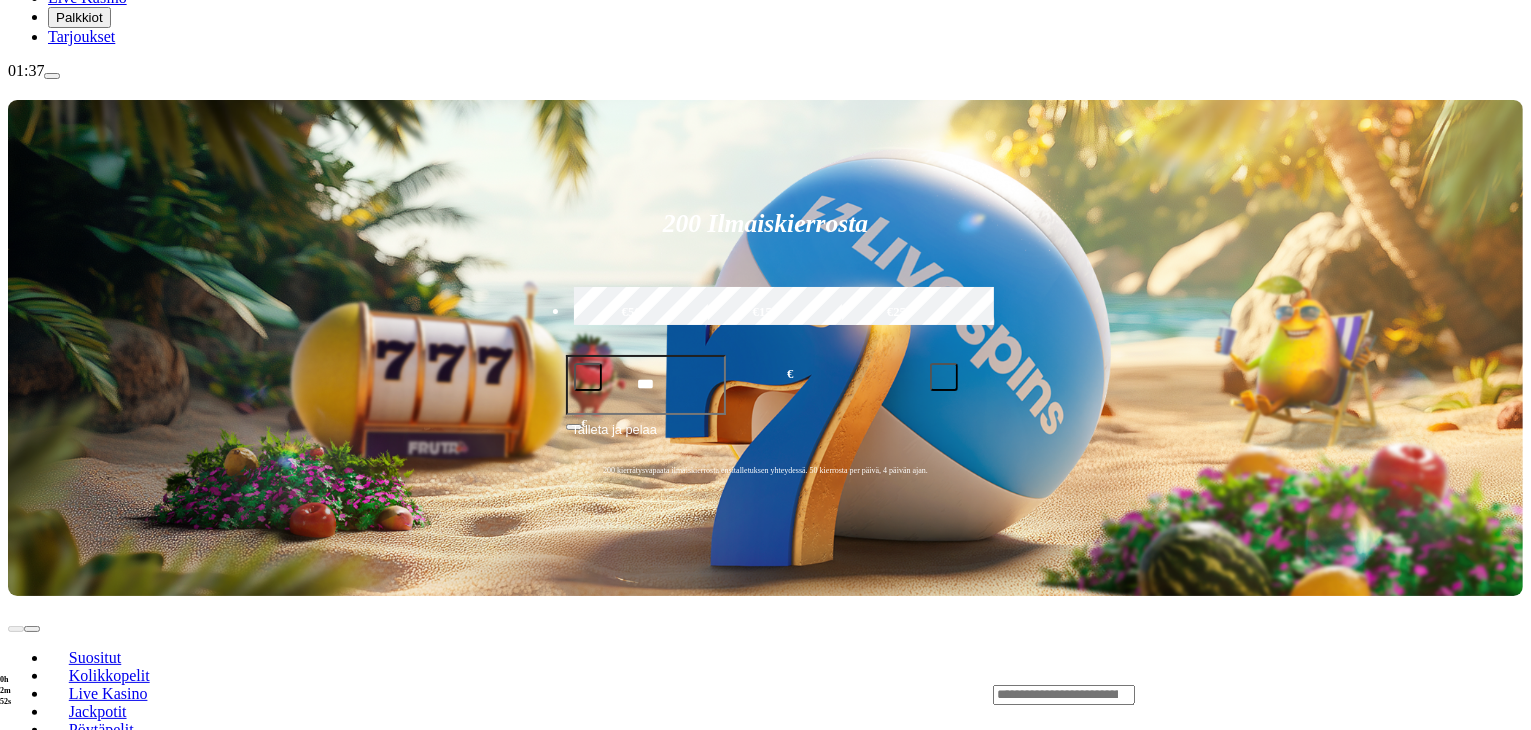 click on "Pelaa nyt" at bounding box center (77, 1008) 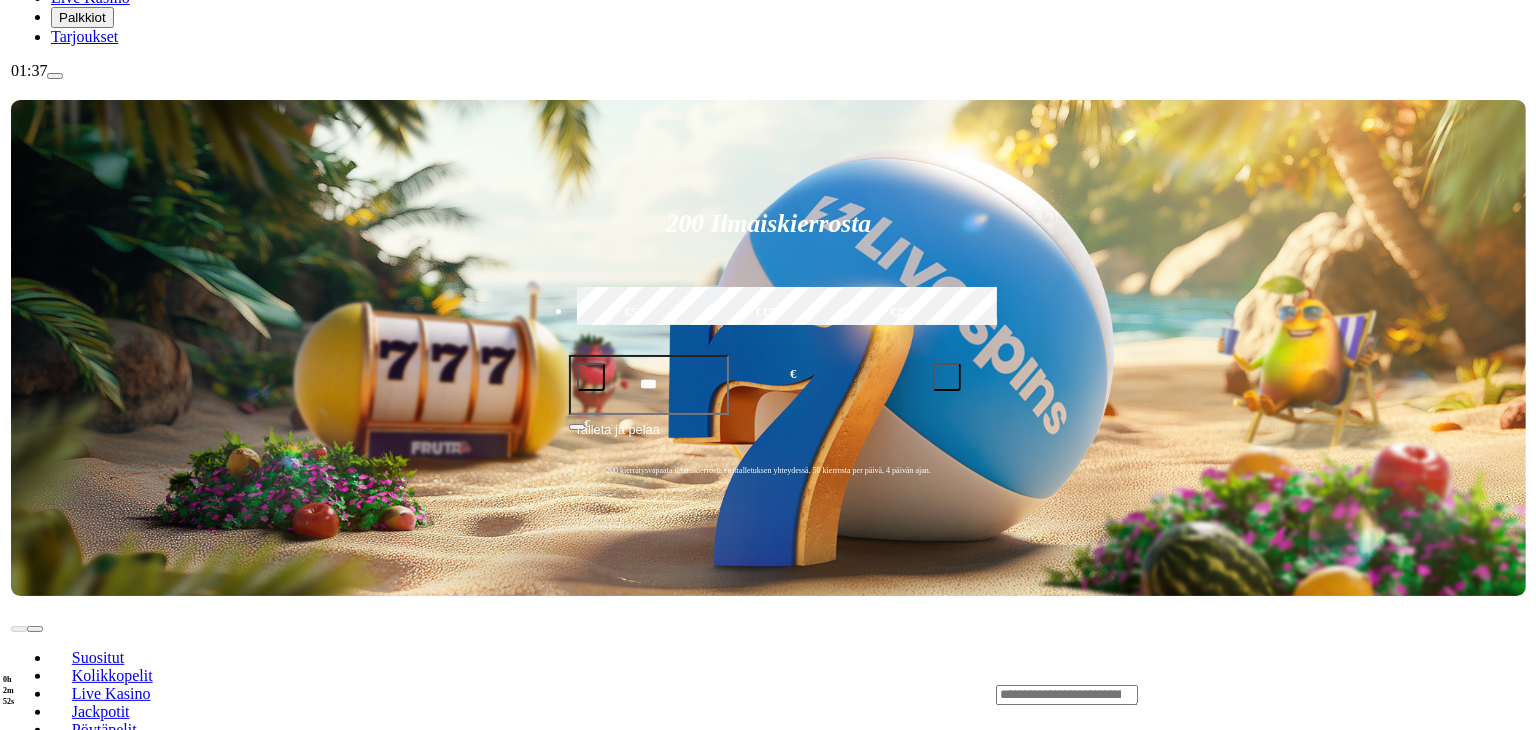 scroll, scrollTop: 0, scrollLeft: 0, axis: both 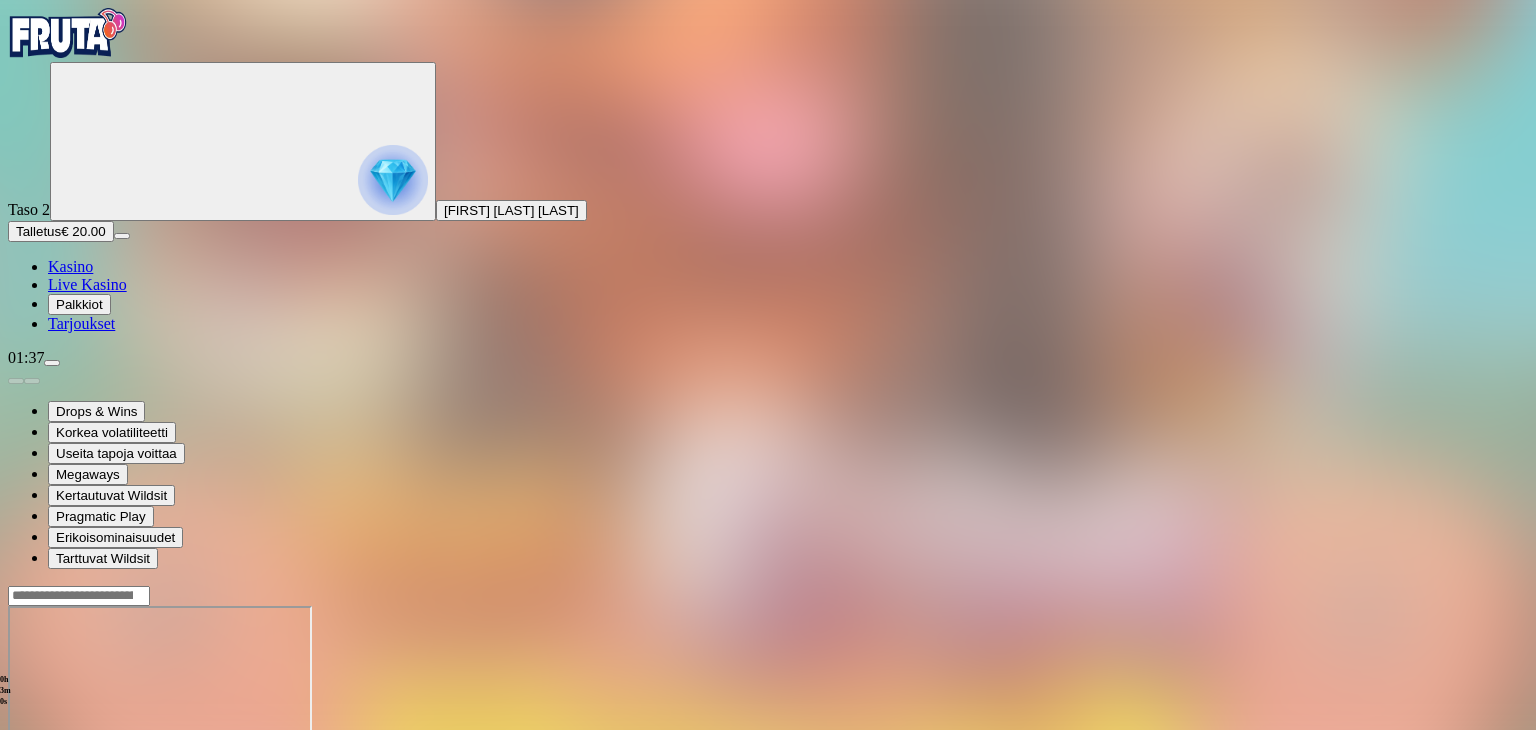 click at bounding box center [768, 683] 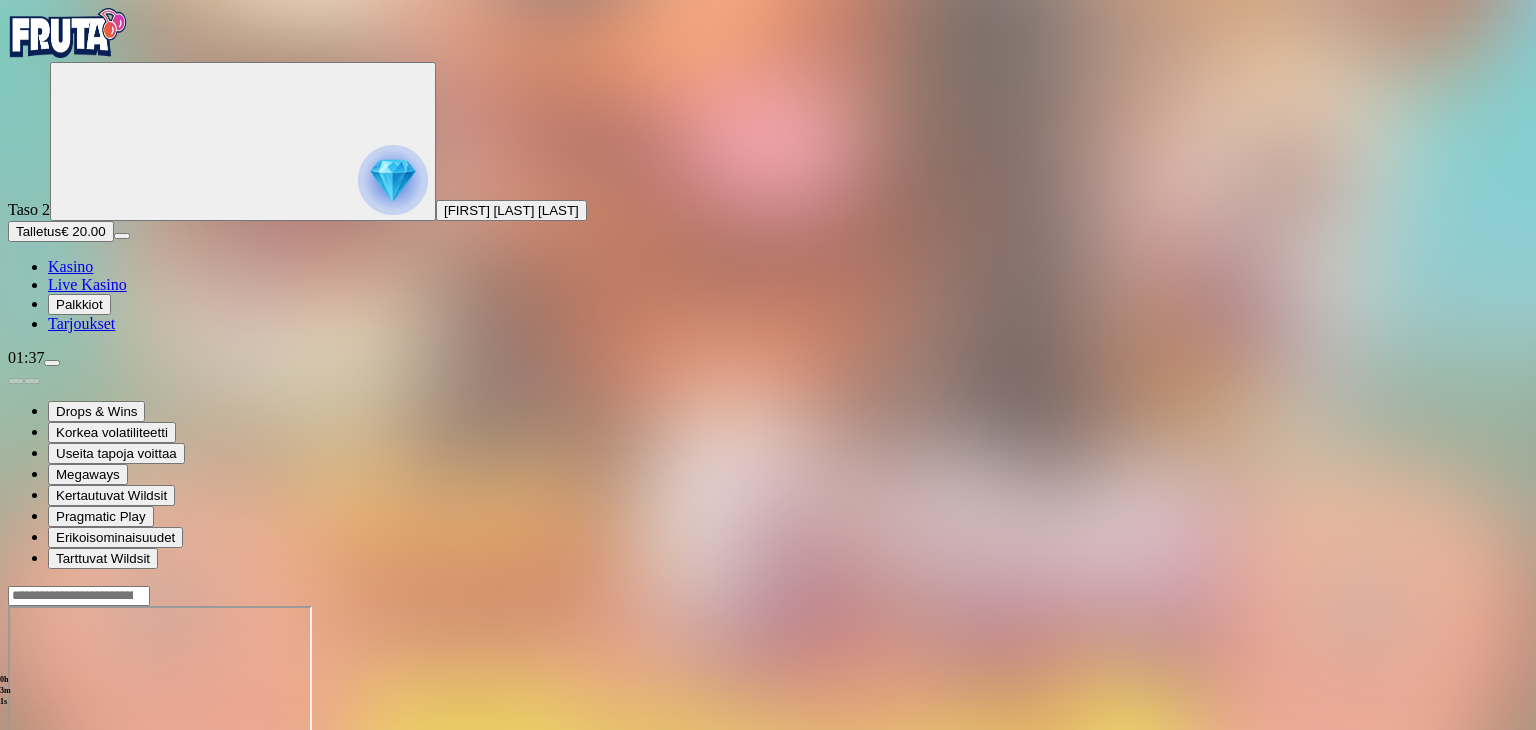 click at bounding box center (48, 778) 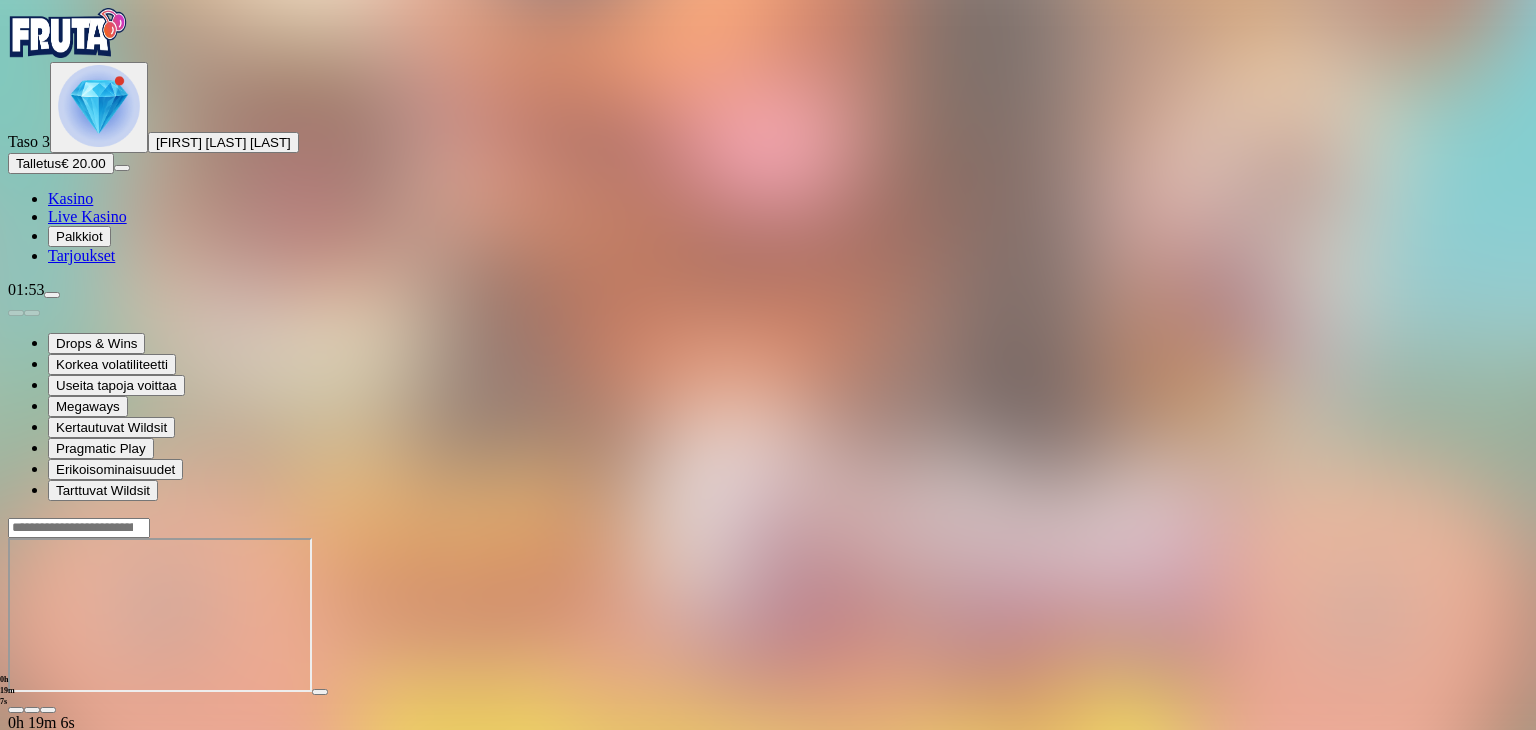 click at bounding box center [99, 107] 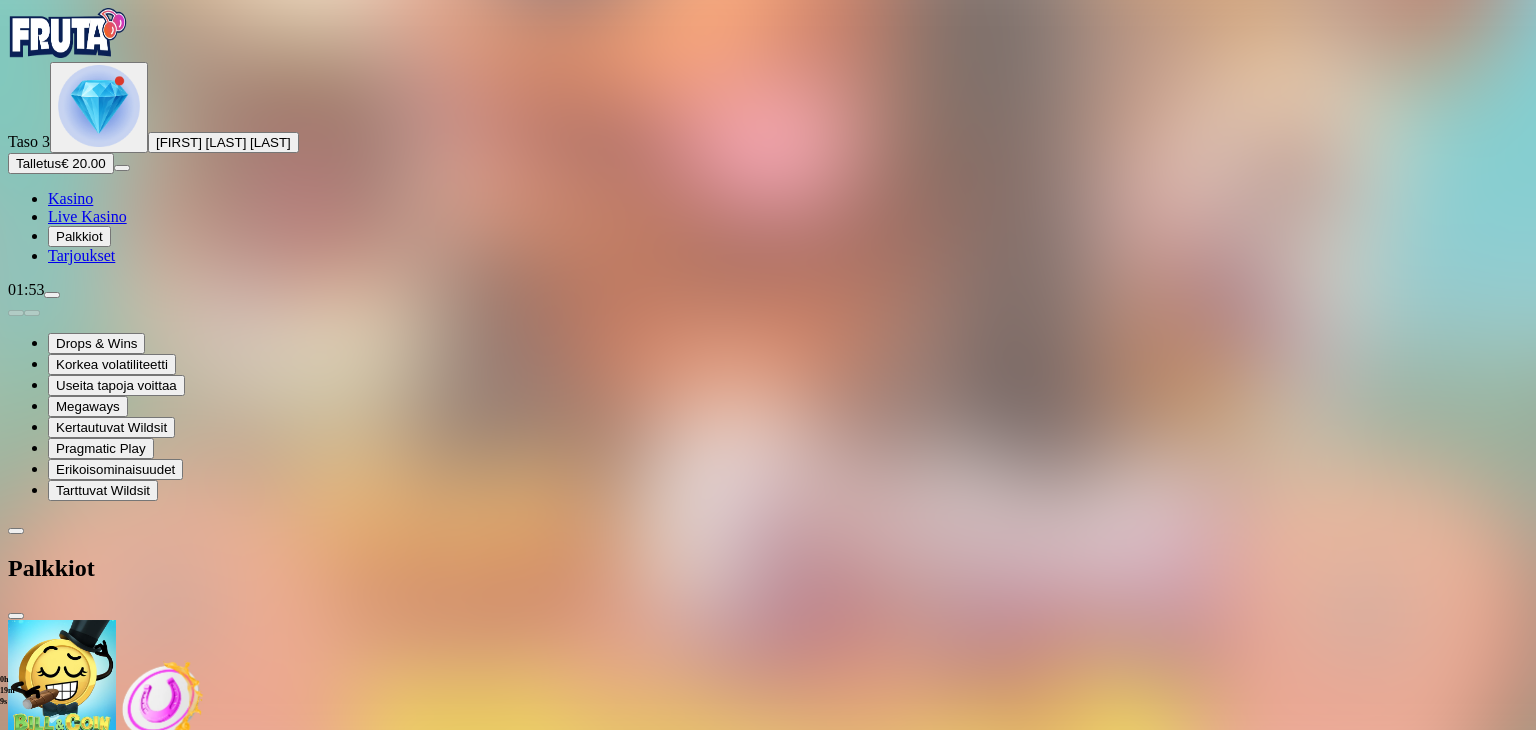 scroll, scrollTop: 478, scrollLeft: 0, axis: vertical 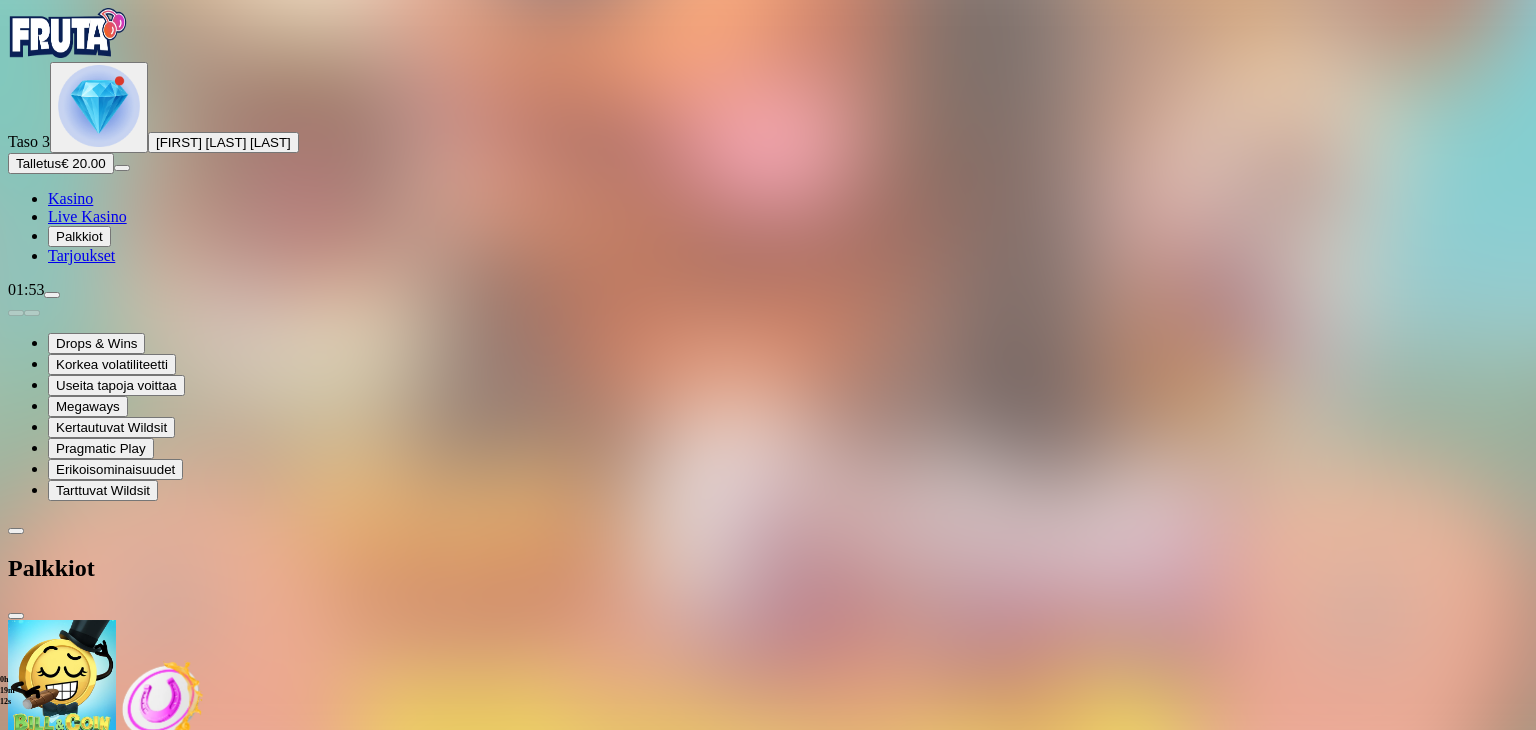 click at bounding box center (112, 2121) 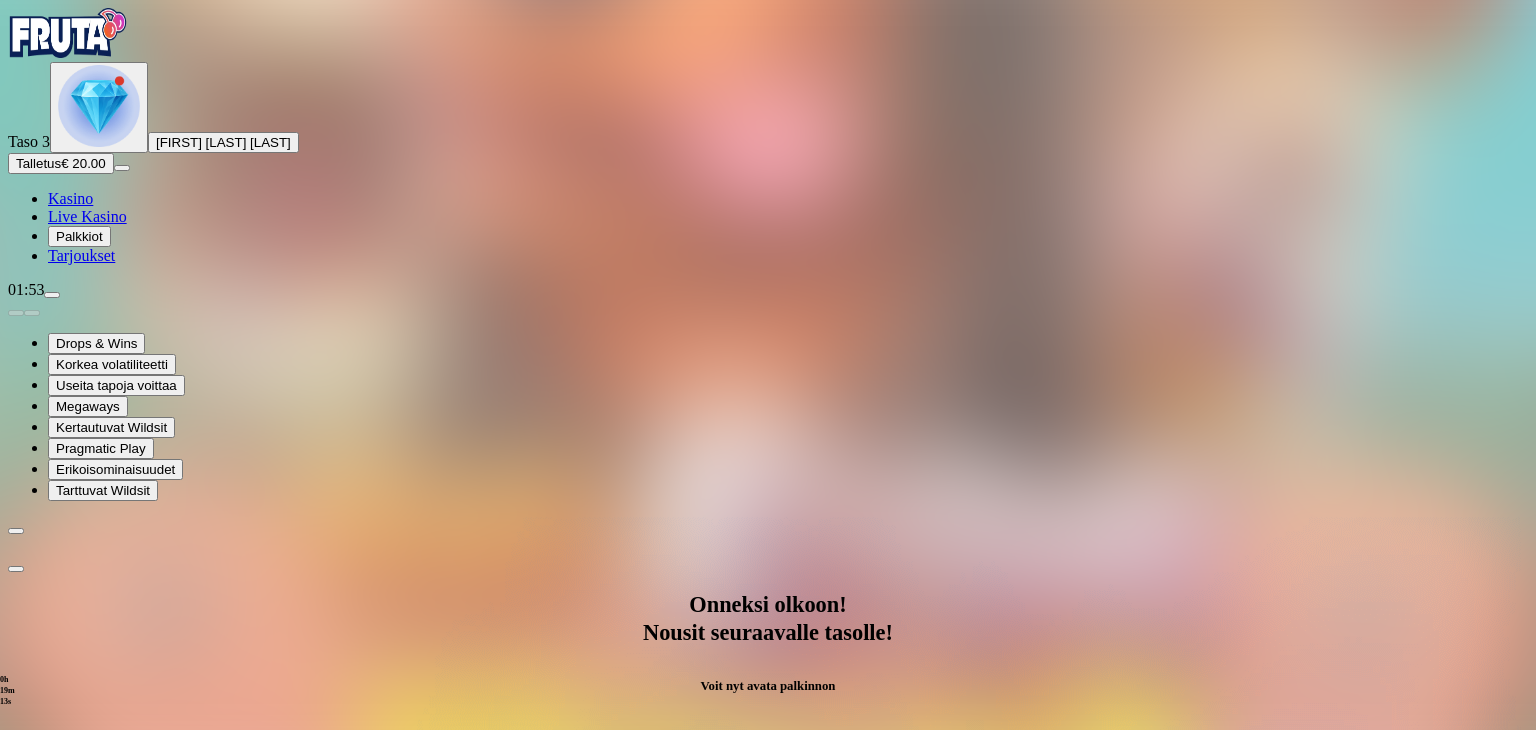 click on "Avaa palkinto" at bounding box center [768, 1013] 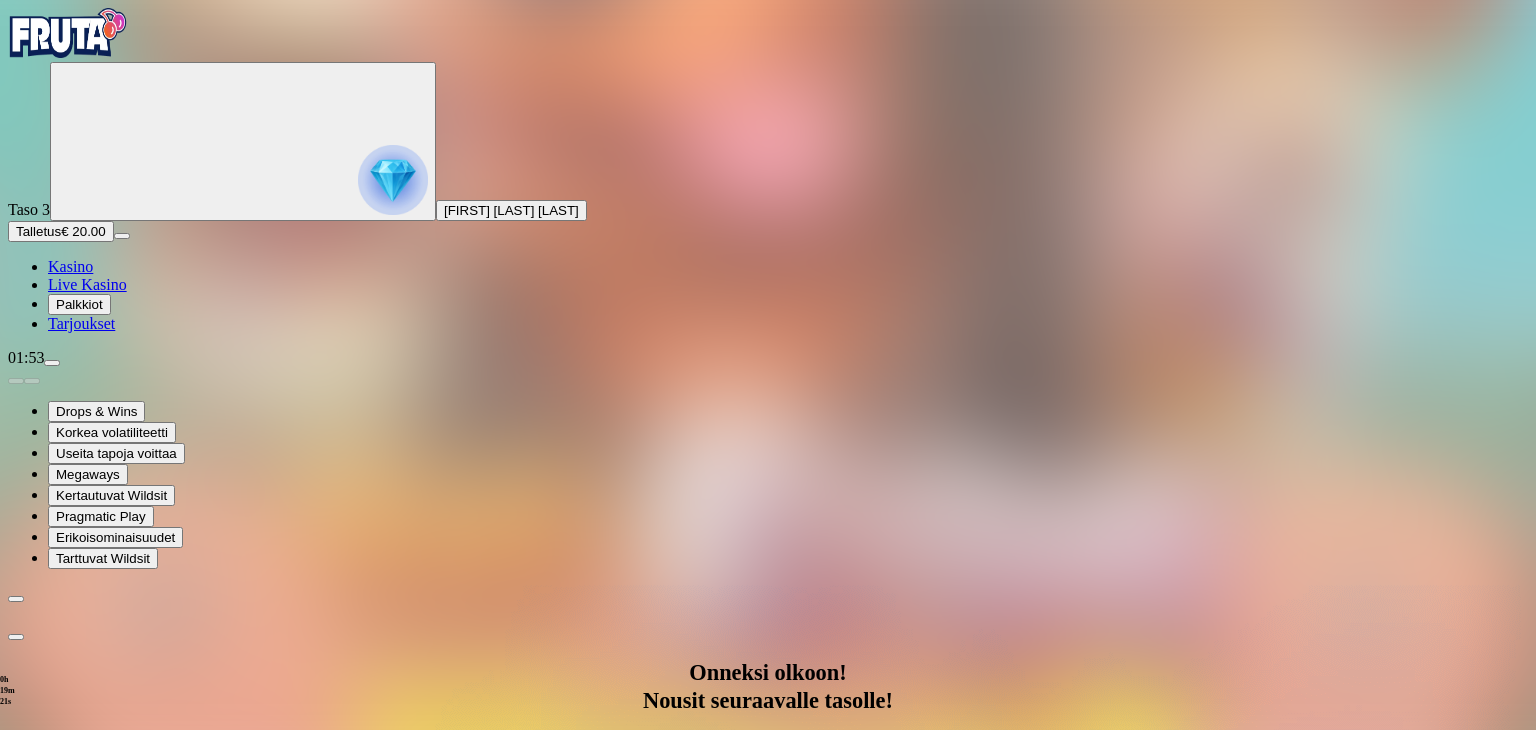 click at bounding box center (88, 1285) 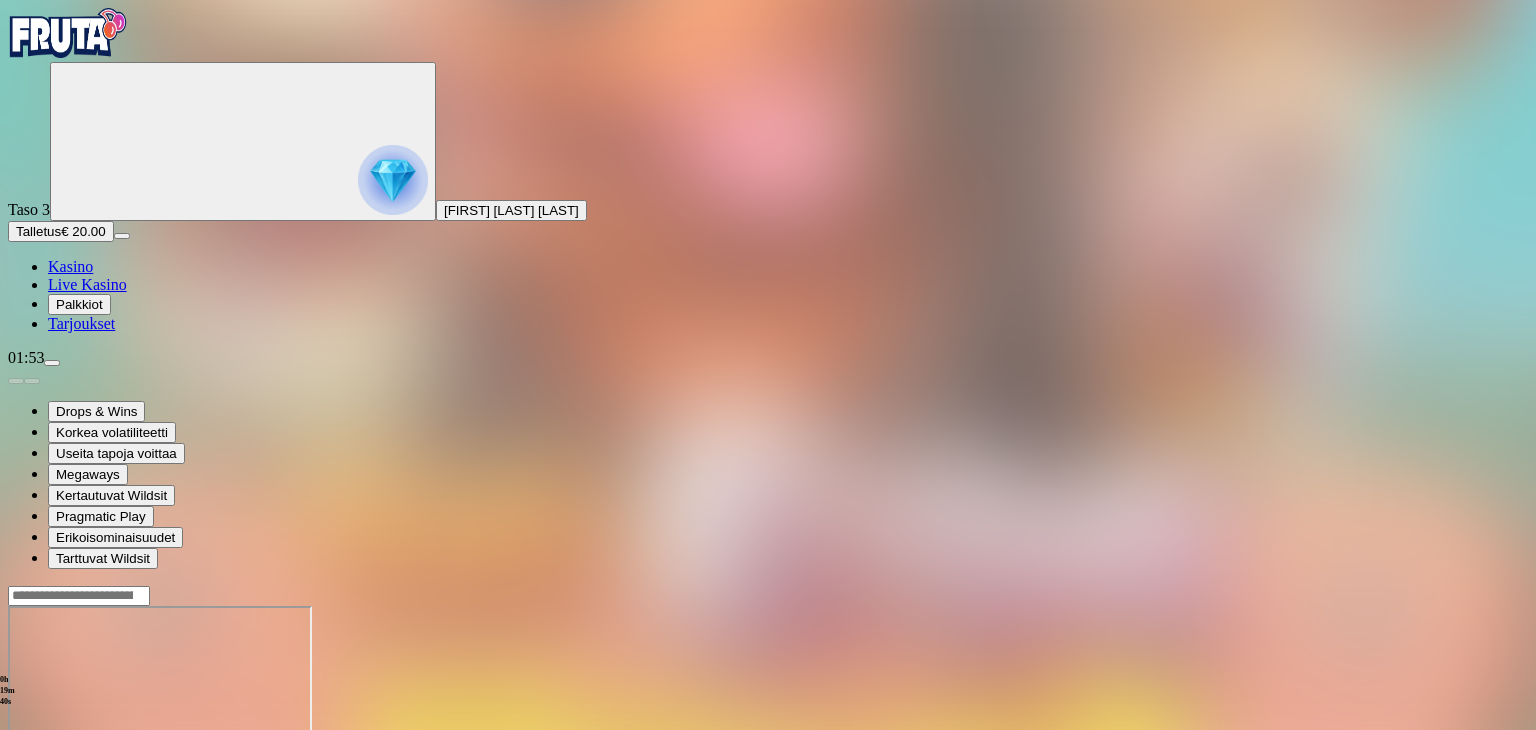 click at bounding box center [393, 180] 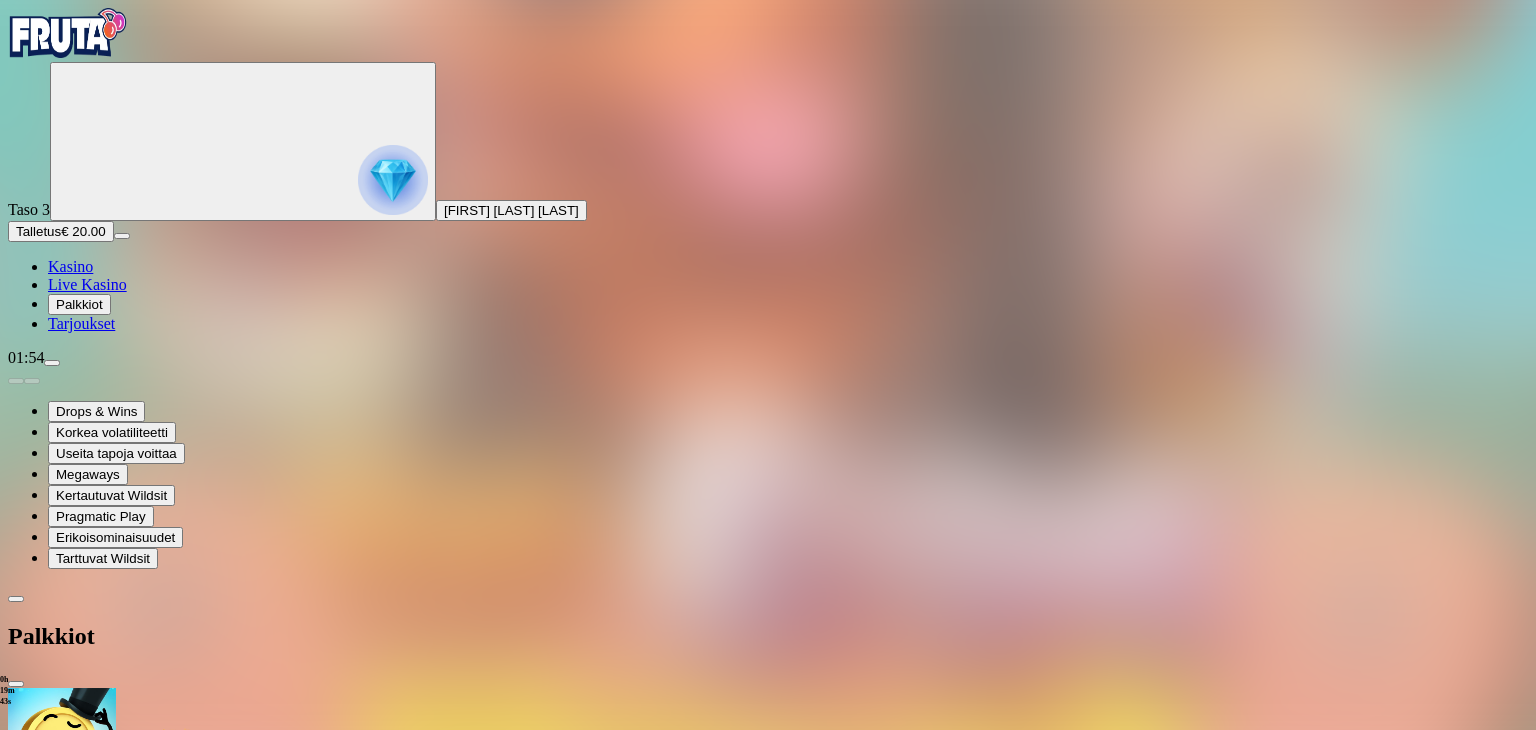 scroll, scrollTop: 7, scrollLeft: 0, axis: vertical 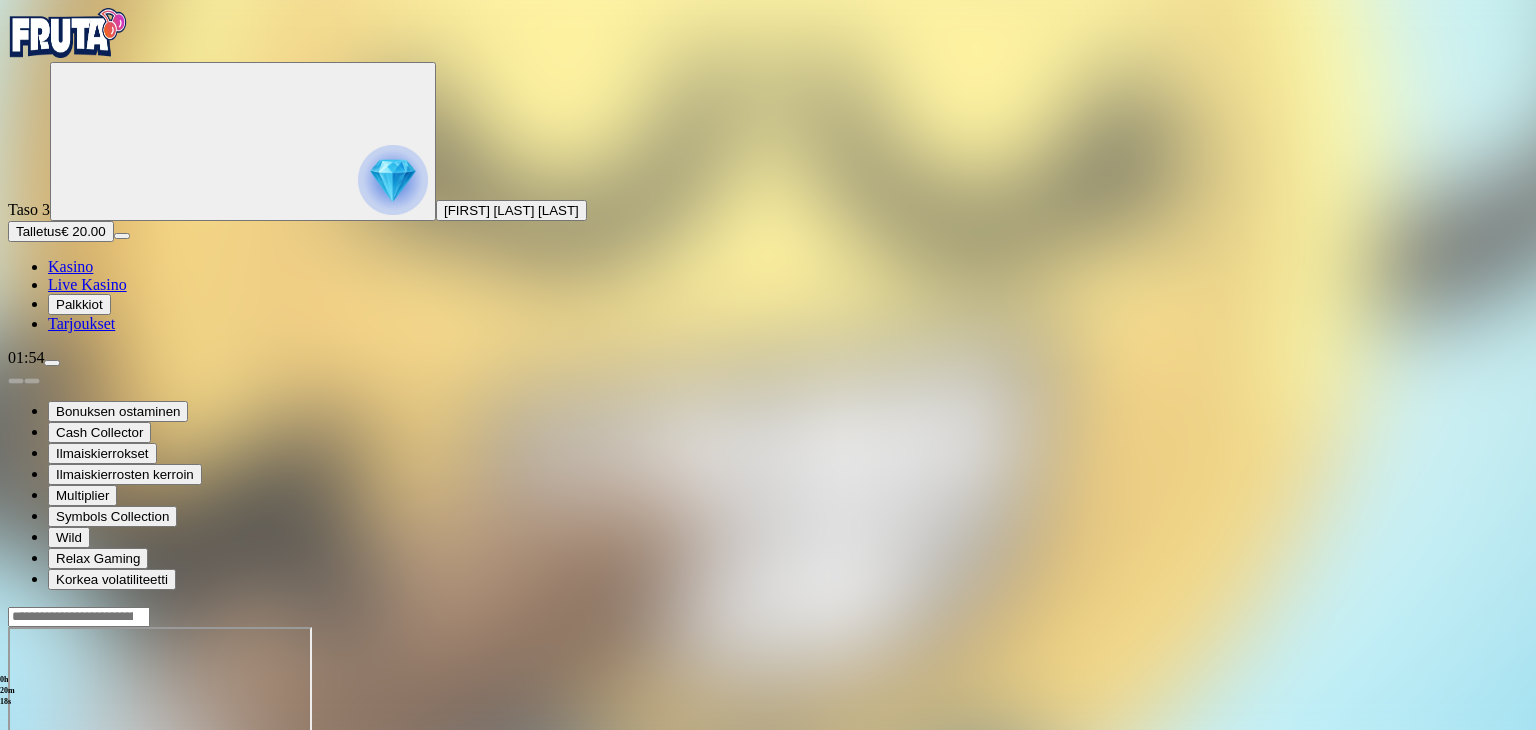 click at bounding box center [393, 180] 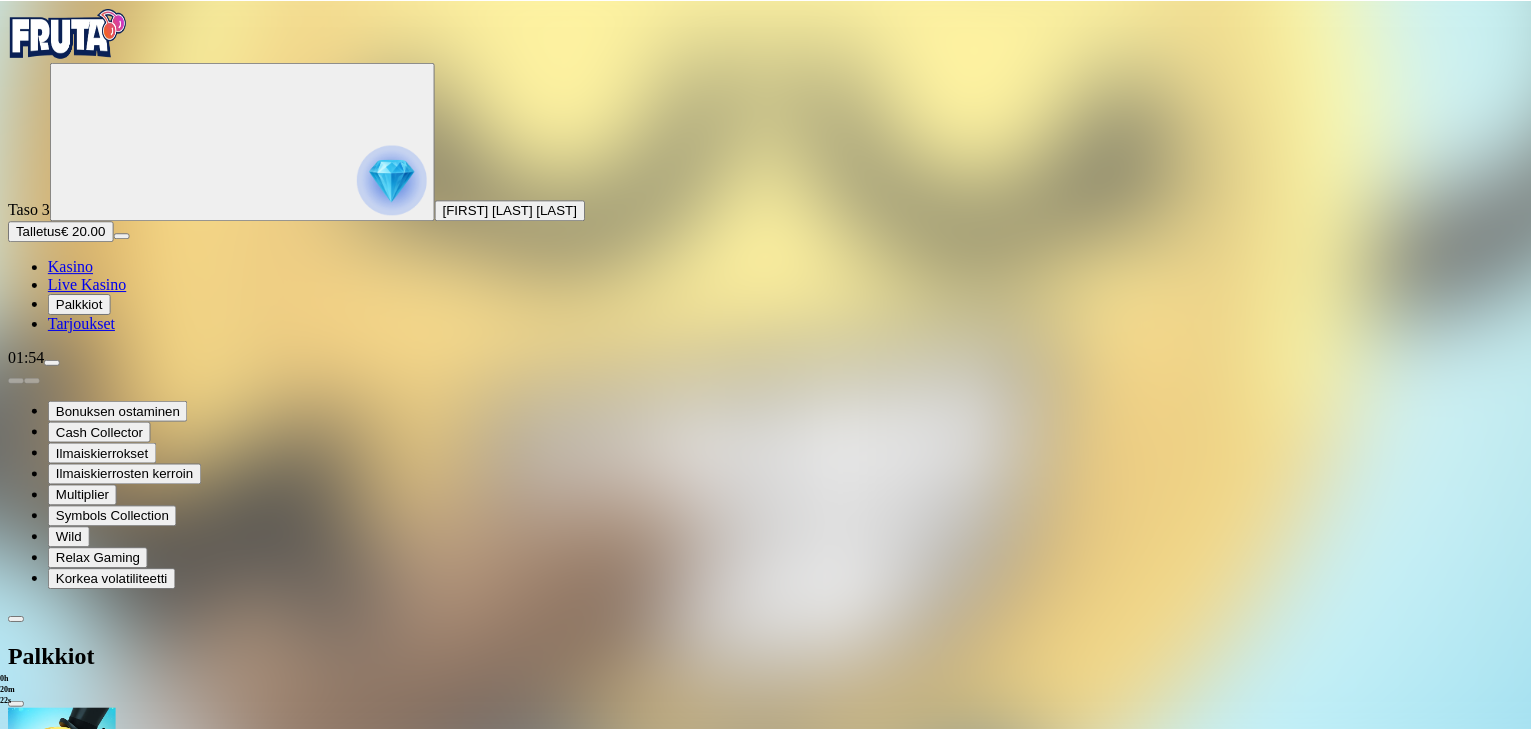 scroll, scrollTop: 0, scrollLeft: 0, axis: both 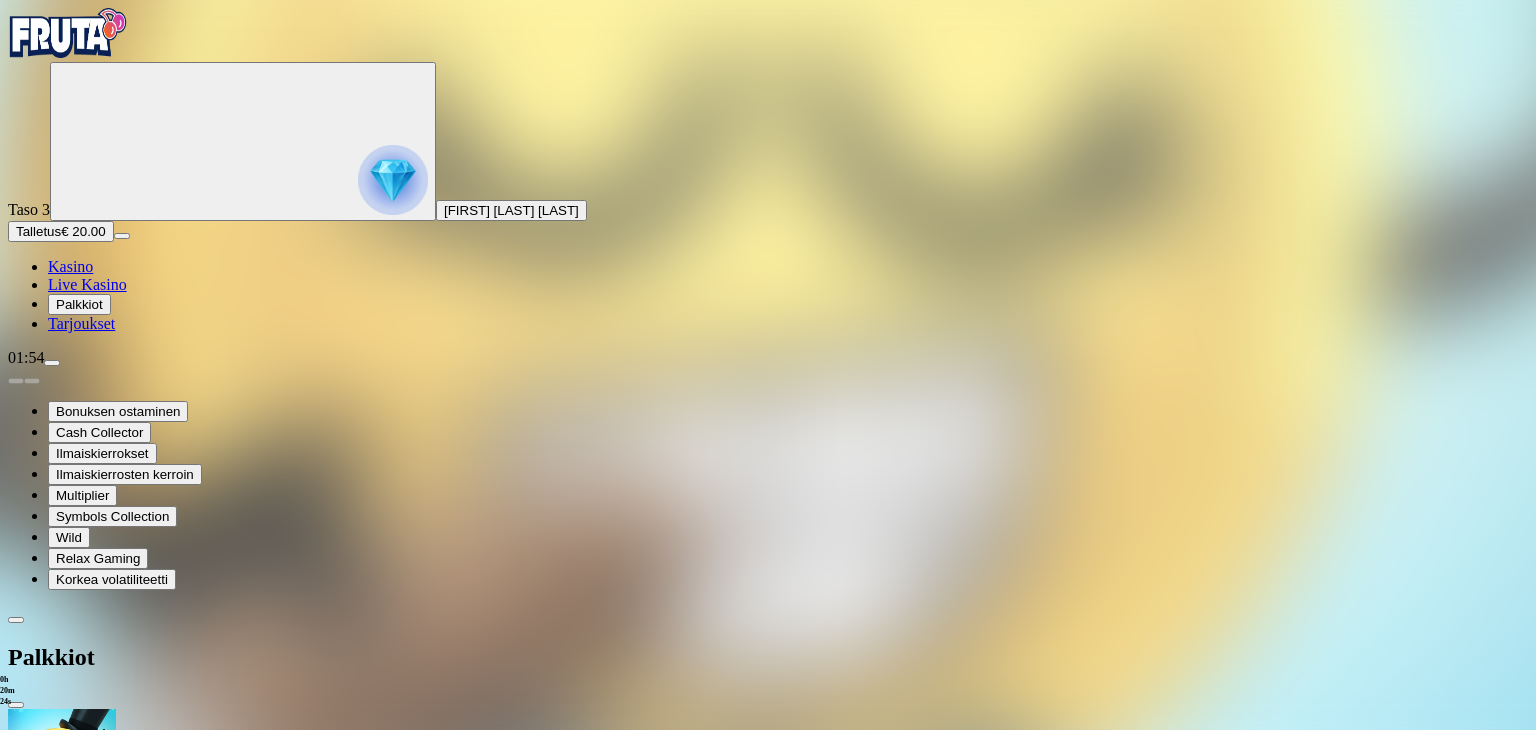 click at bounding box center [88, 948] 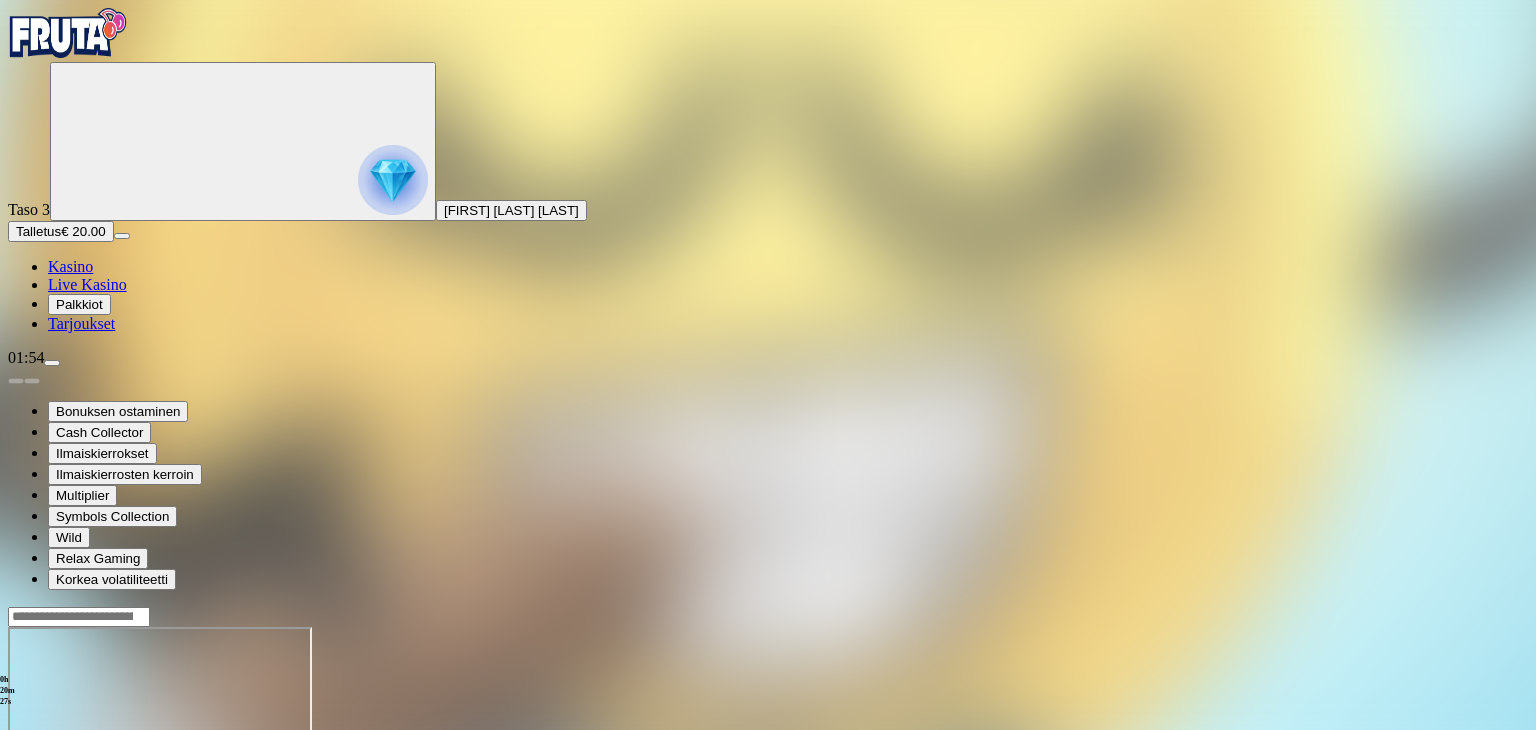 click on "Tarjoukset" at bounding box center (81, 323) 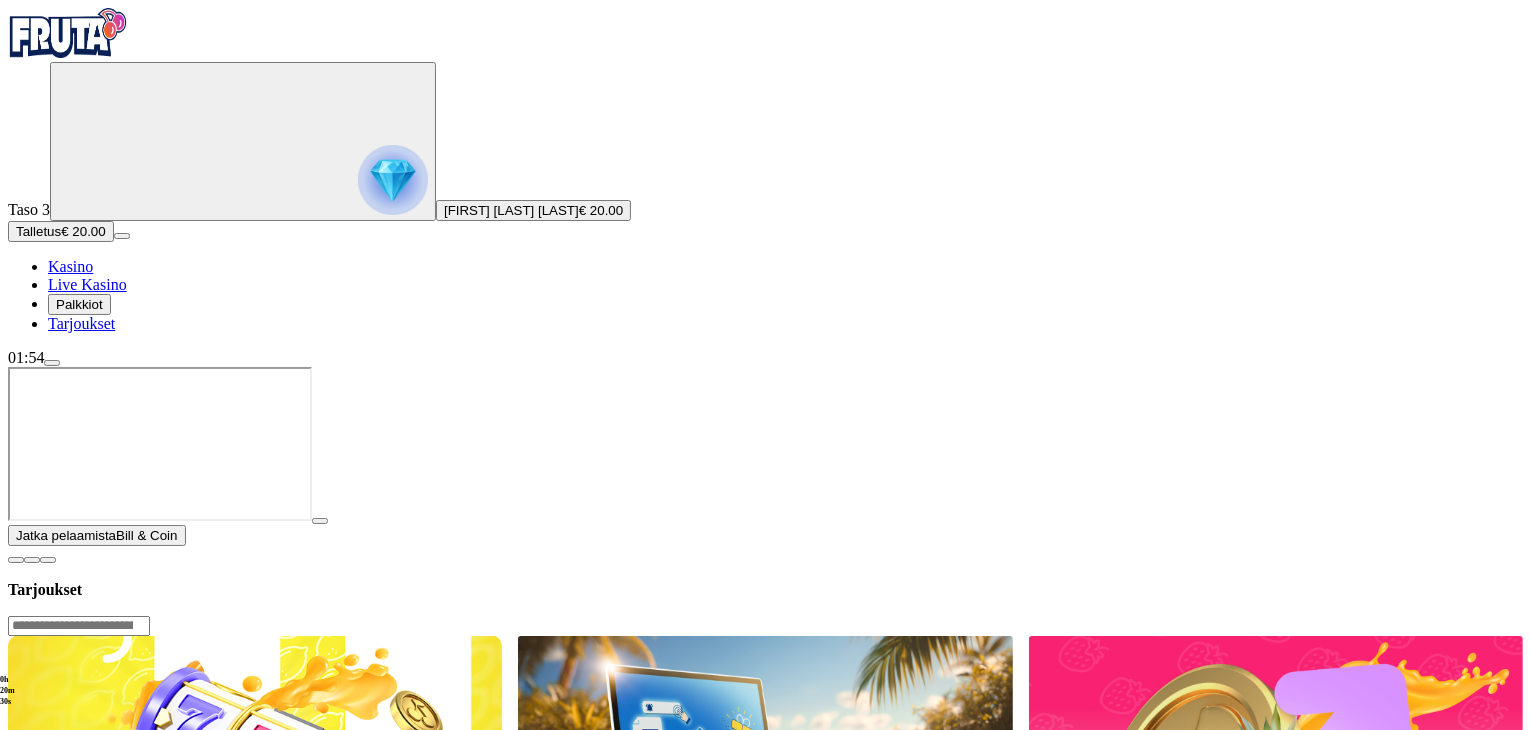 click at bounding box center (16, 560) 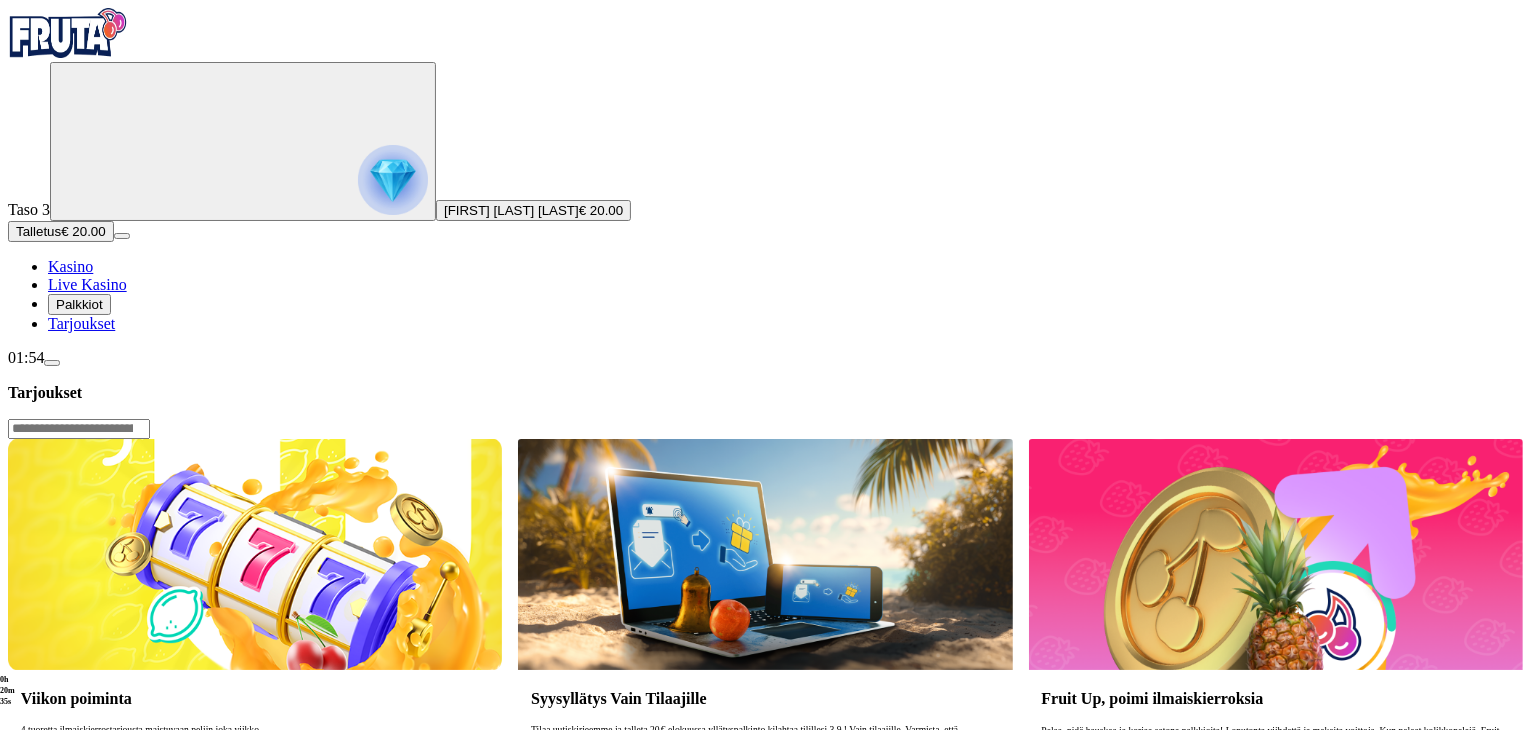 scroll, scrollTop: 2, scrollLeft: 0, axis: vertical 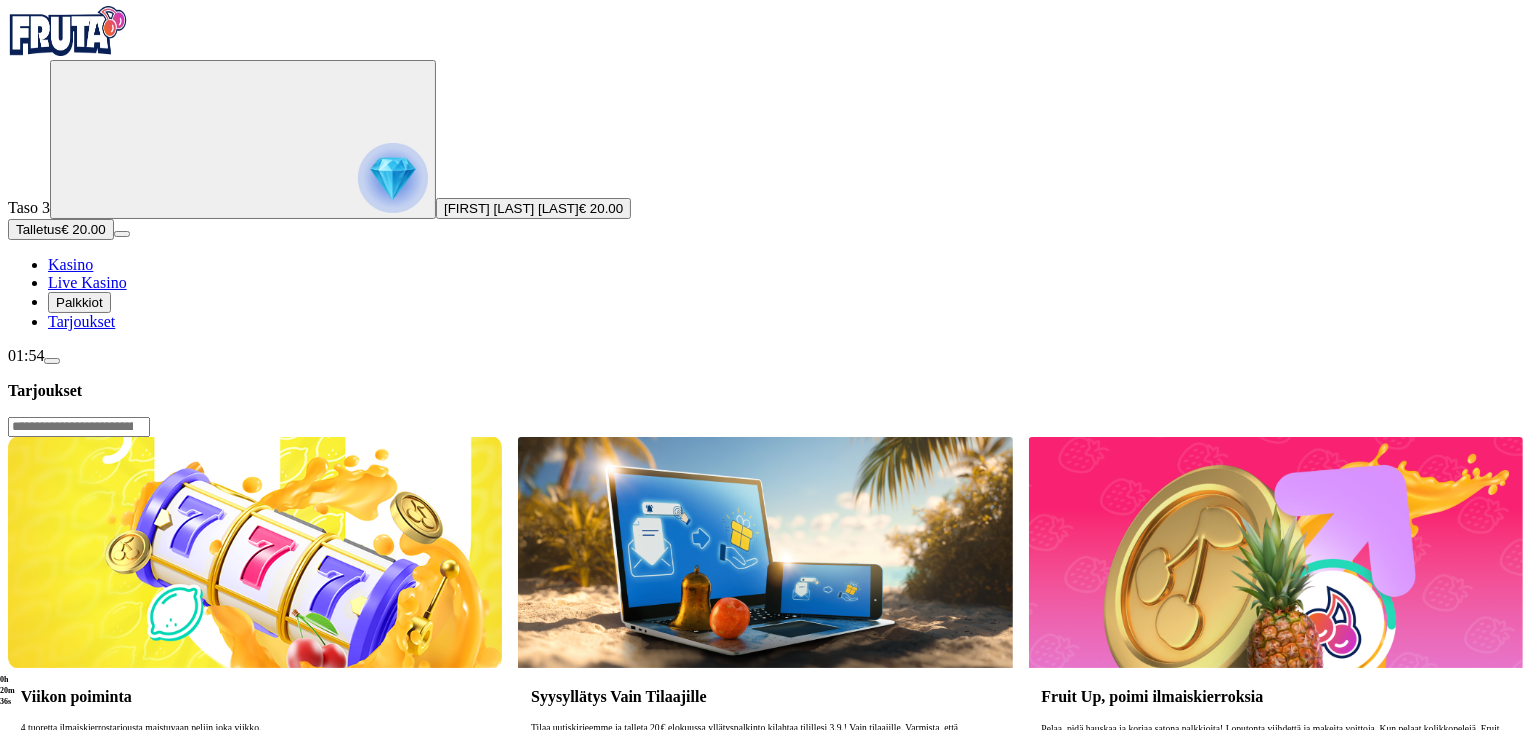 click on "Kasino" at bounding box center (70, 264) 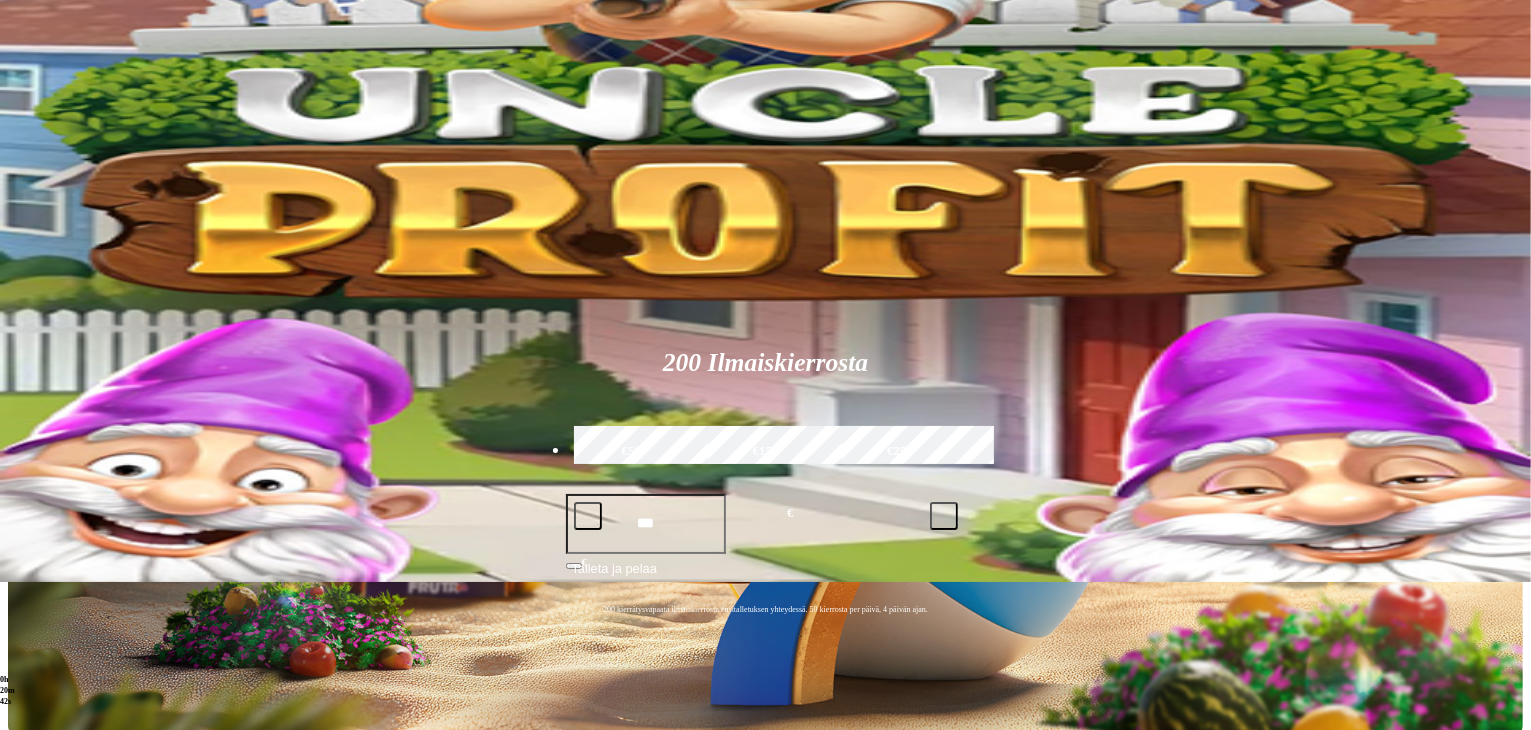 scroll, scrollTop: 0, scrollLeft: 0, axis: both 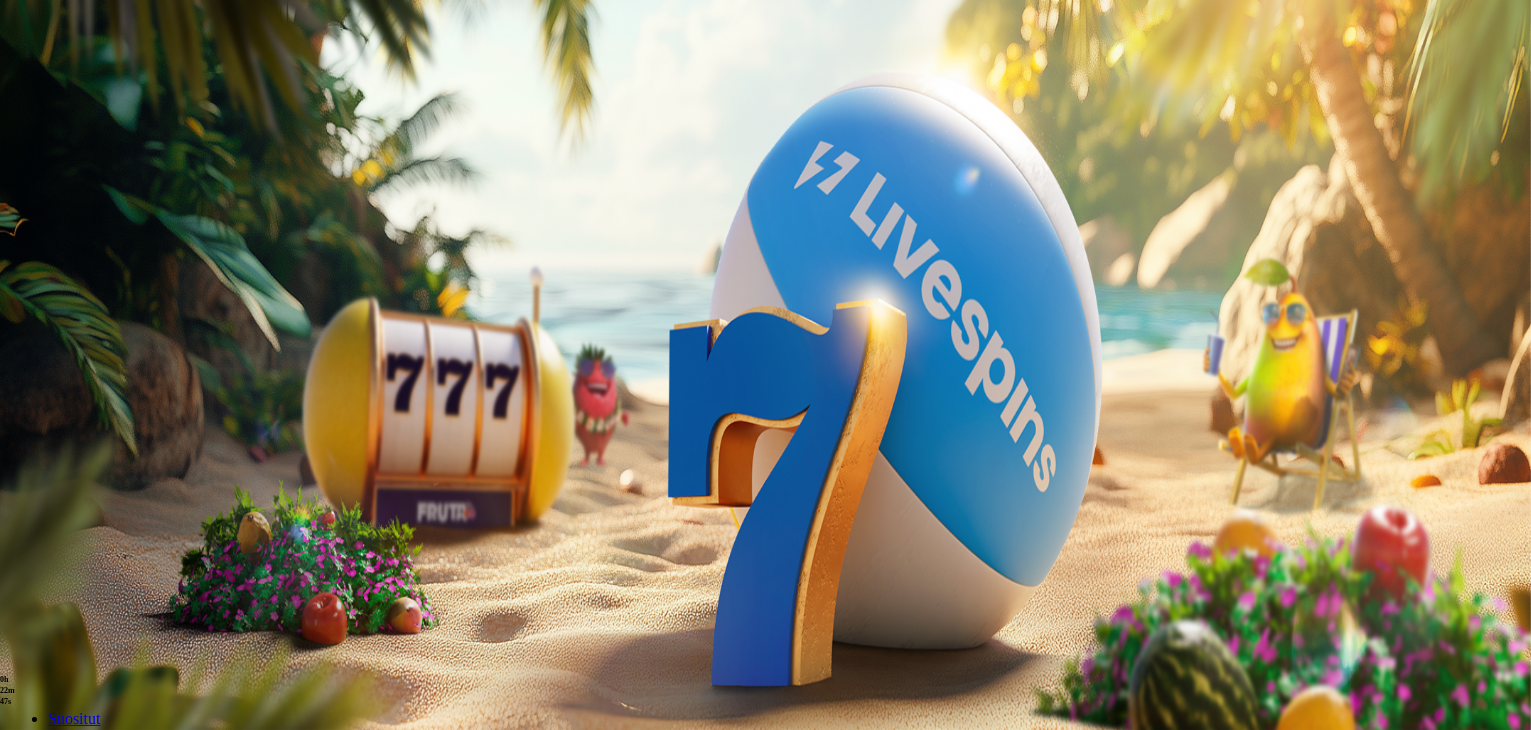 click at bounding box center (393, 180) 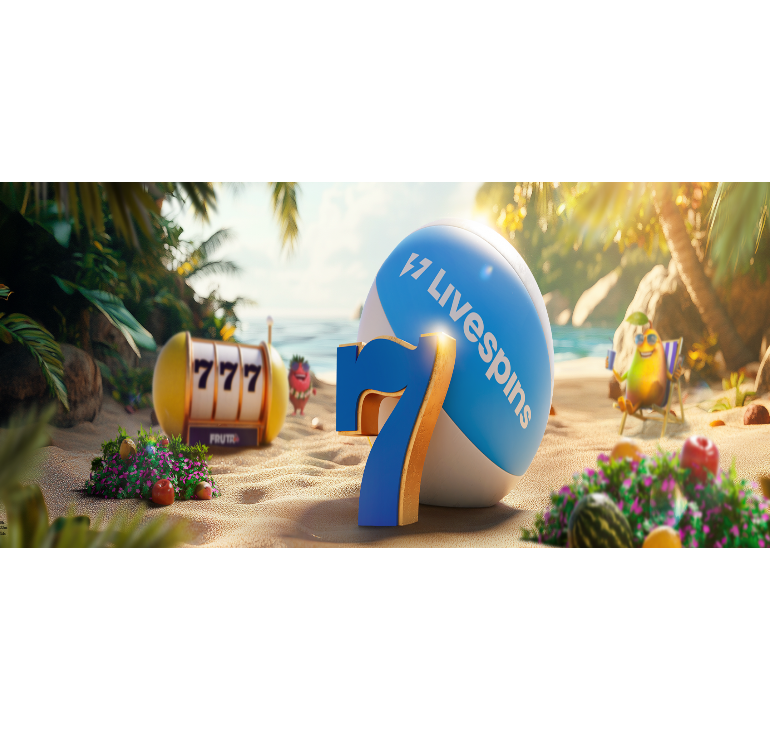 scroll, scrollTop: 0, scrollLeft: 0, axis: both 